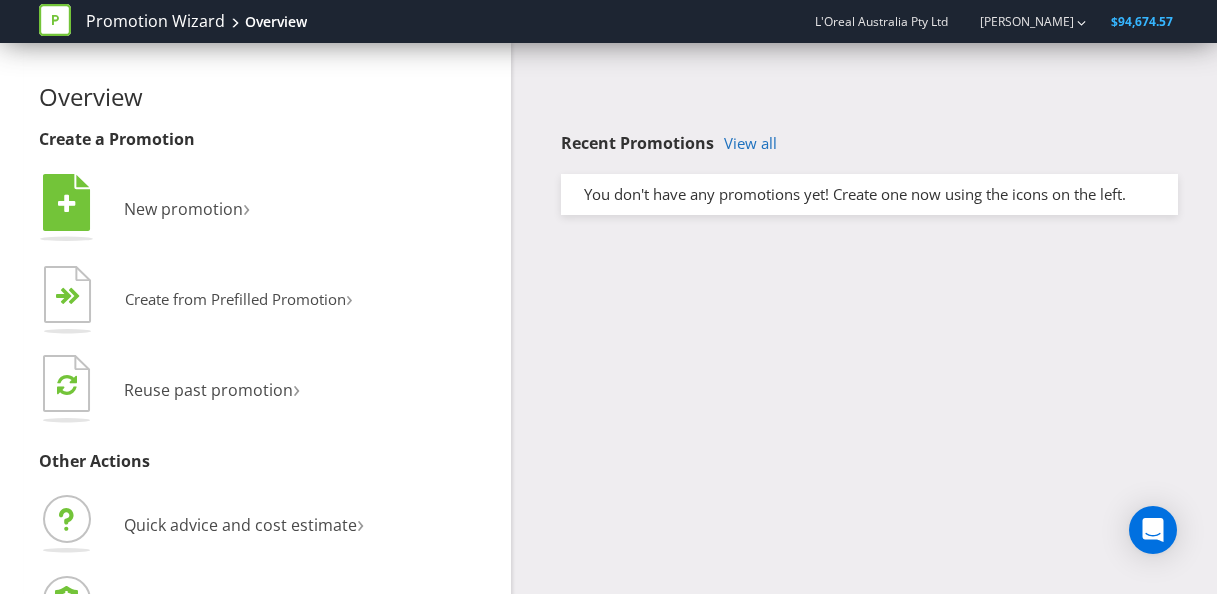scroll, scrollTop: 0, scrollLeft: 0, axis: both 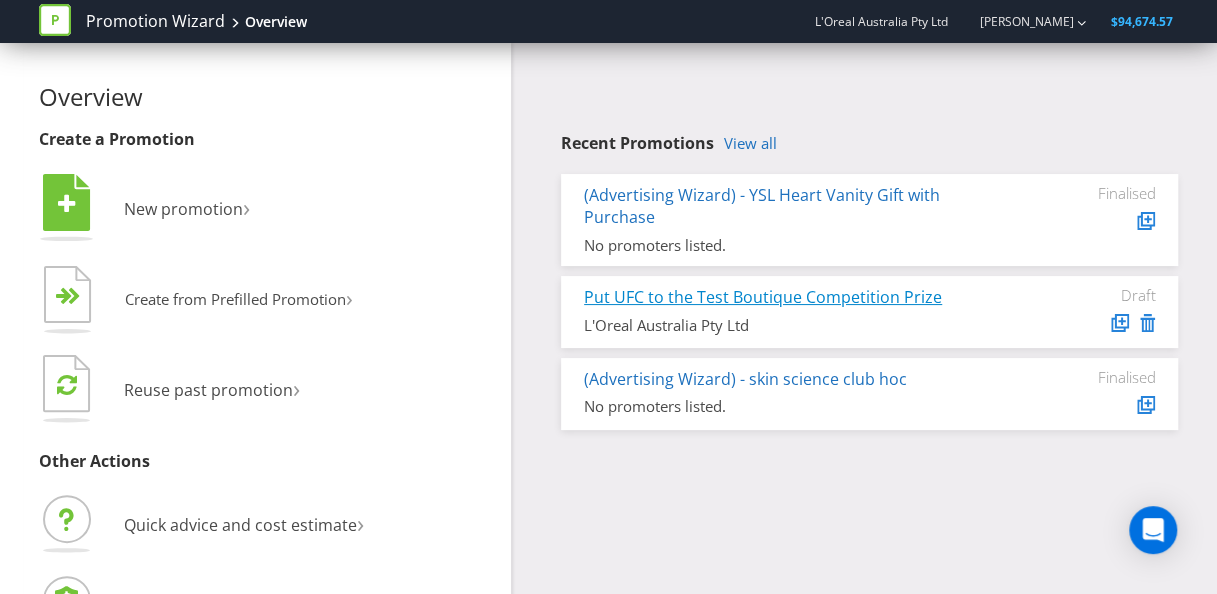 click on "Put UFC to the Test Boutique Competition Prize" at bounding box center (763, 297) 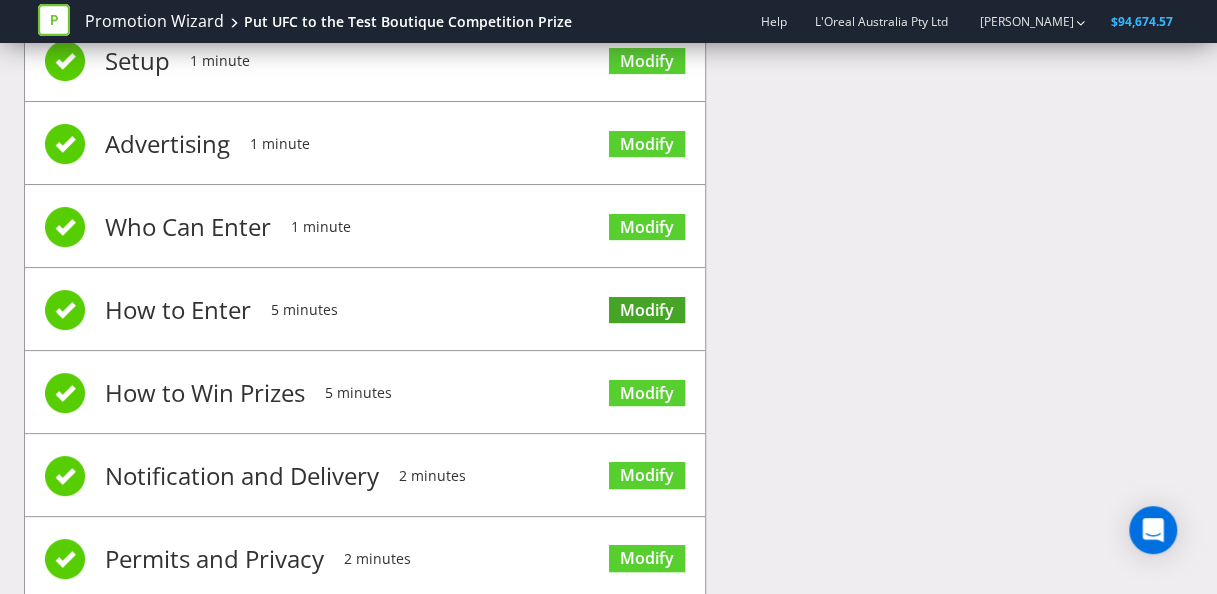 scroll, scrollTop: 107, scrollLeft: 0, axis: vertical 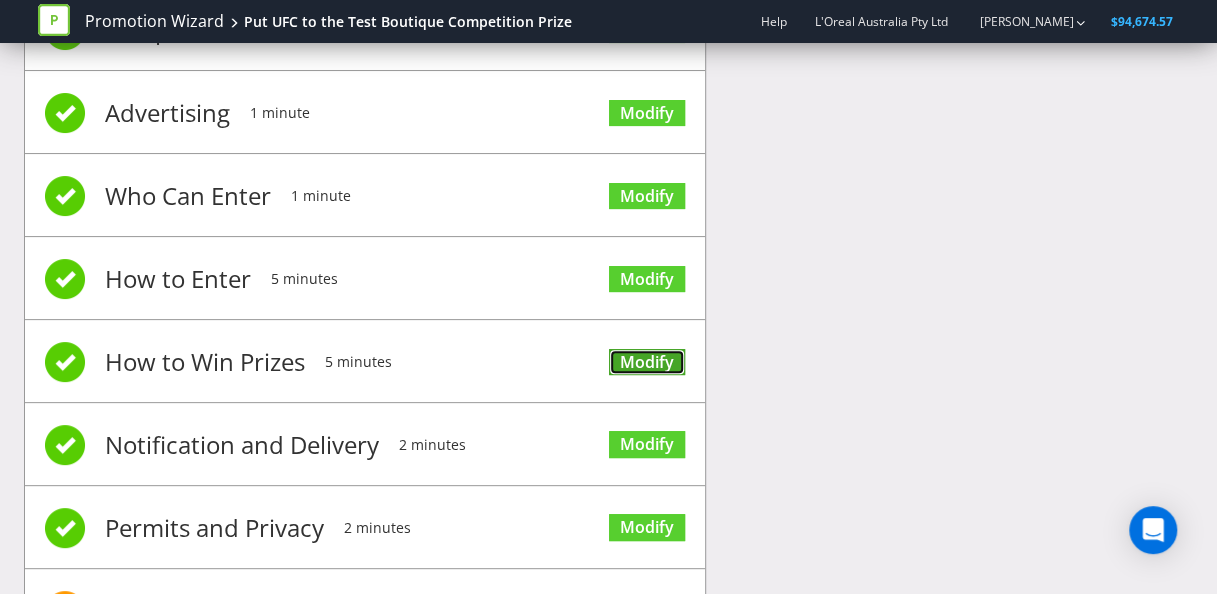 click on "Modify" at bounding box center (647, 362) 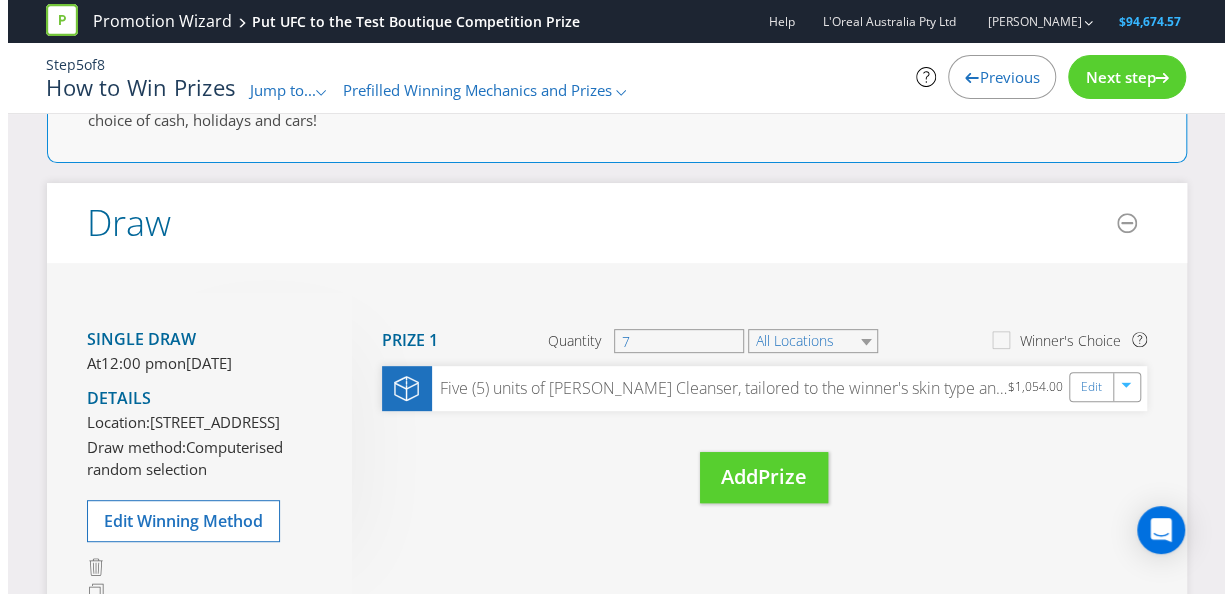 scroll, scrollTop: 277, scrollLeft: 0, axis: vertical 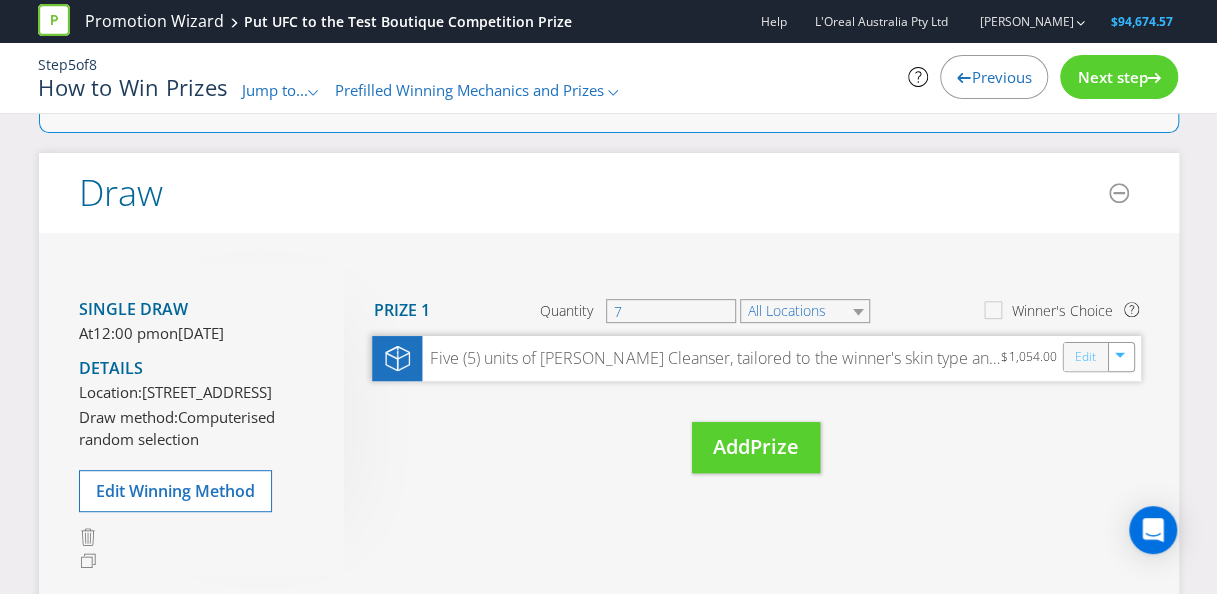 click on "Edit" at bounding box center (1084, 357) 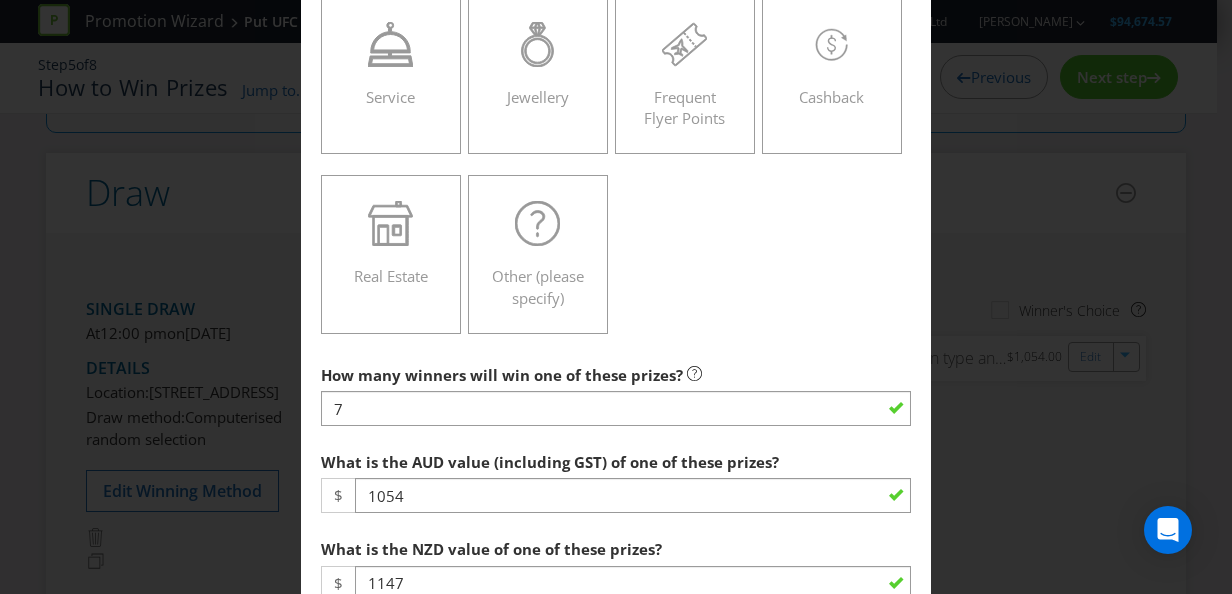 scroll, scrollTop: 700, scrollLeft: 0, axis: vertical 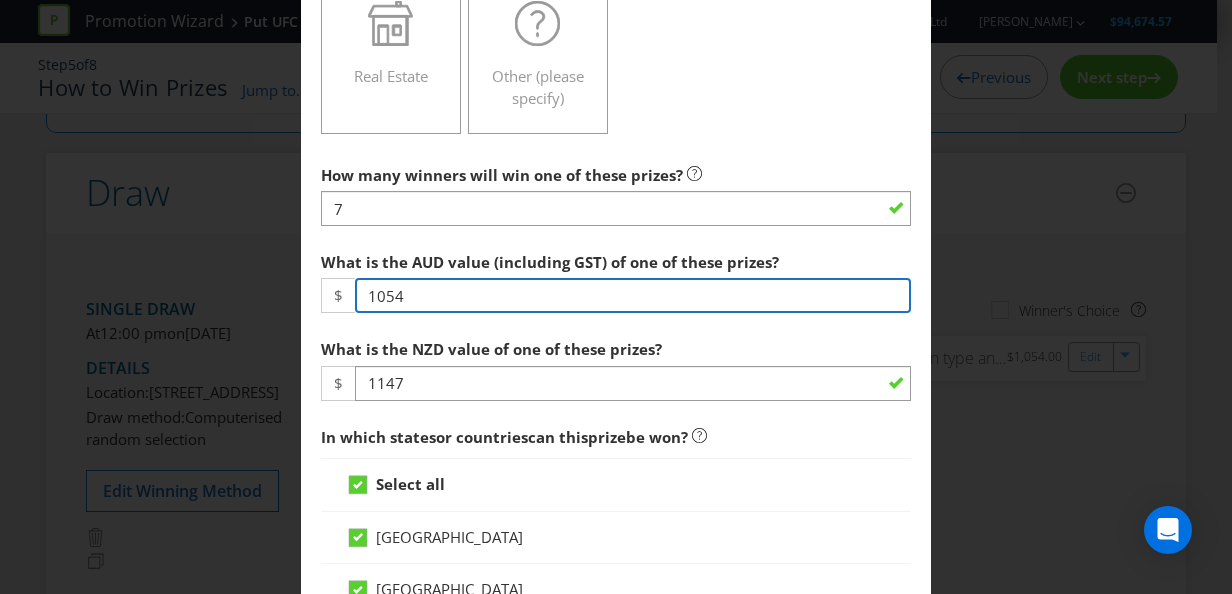 drag, startPoint x: 442, startPoint y: 291, endPoint x: 294, endPoint y: 277, distance: 148.66069 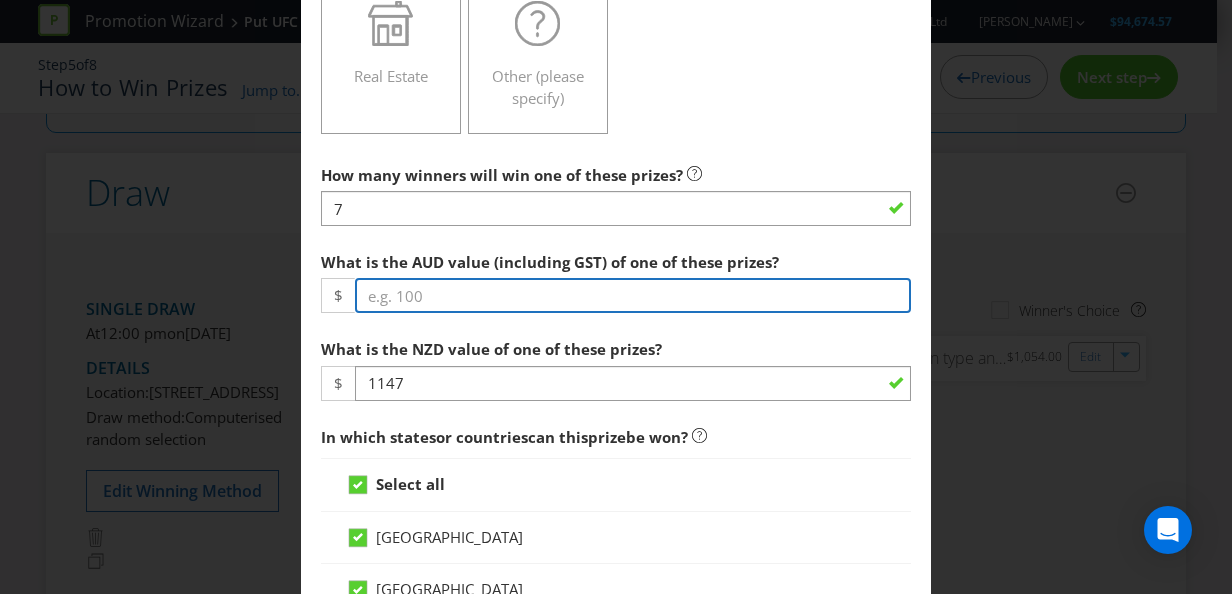 paste on "8958" 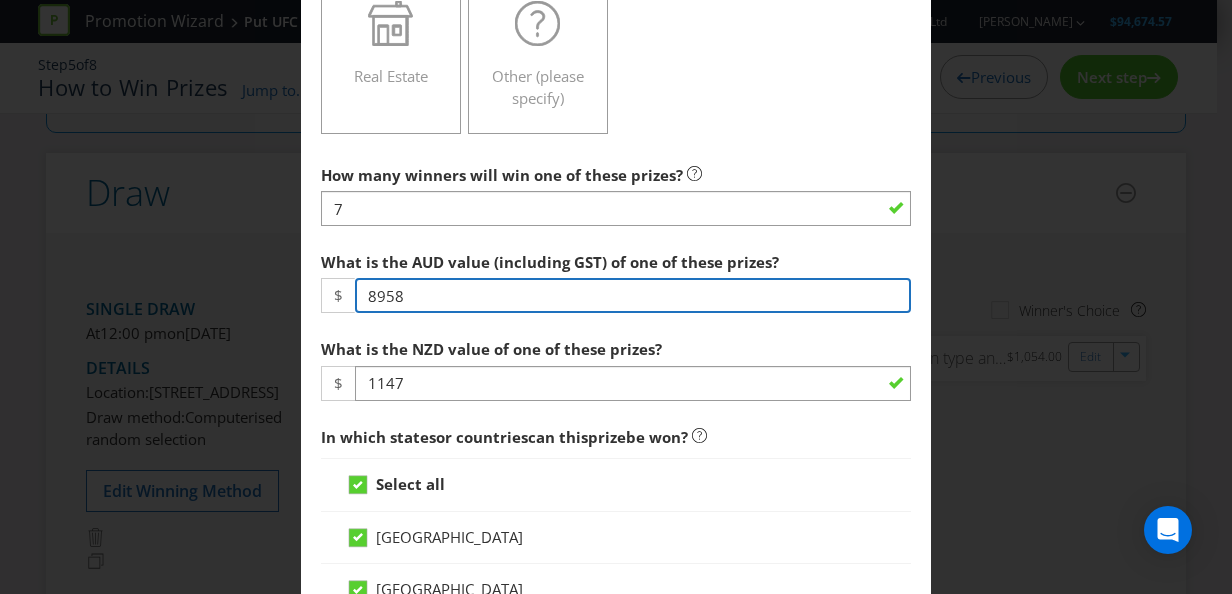 type on "8958" 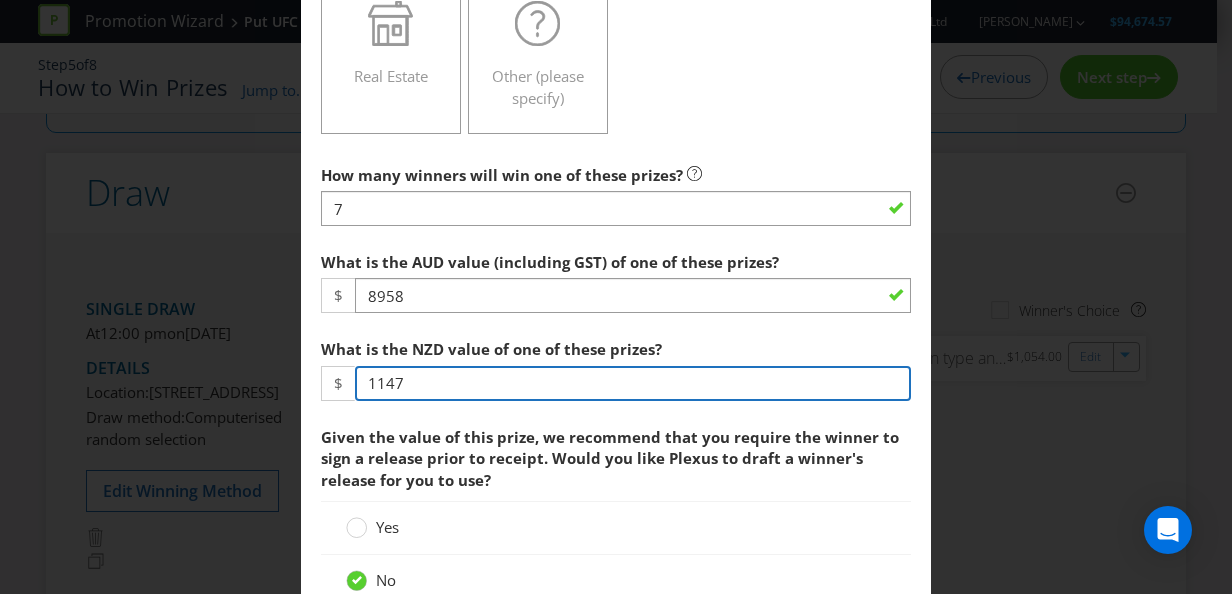 drag, startPoint x: 410, startPoint y: 376, endPoint x: 360, endPoint y: 358, distance: 53.14132 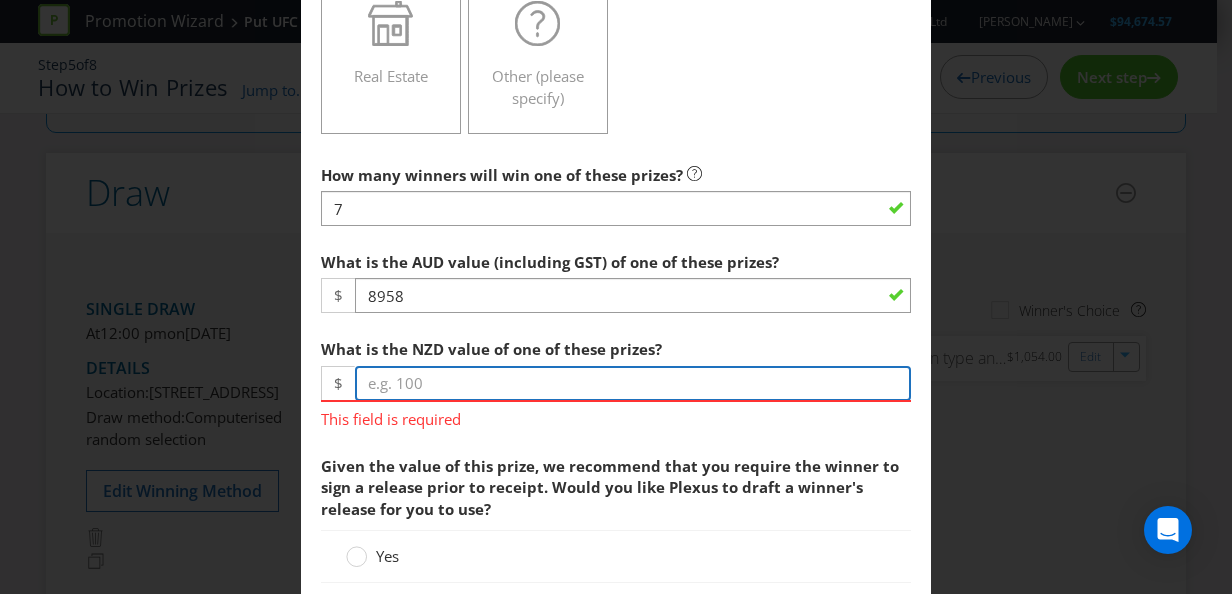paste on "9757.05" 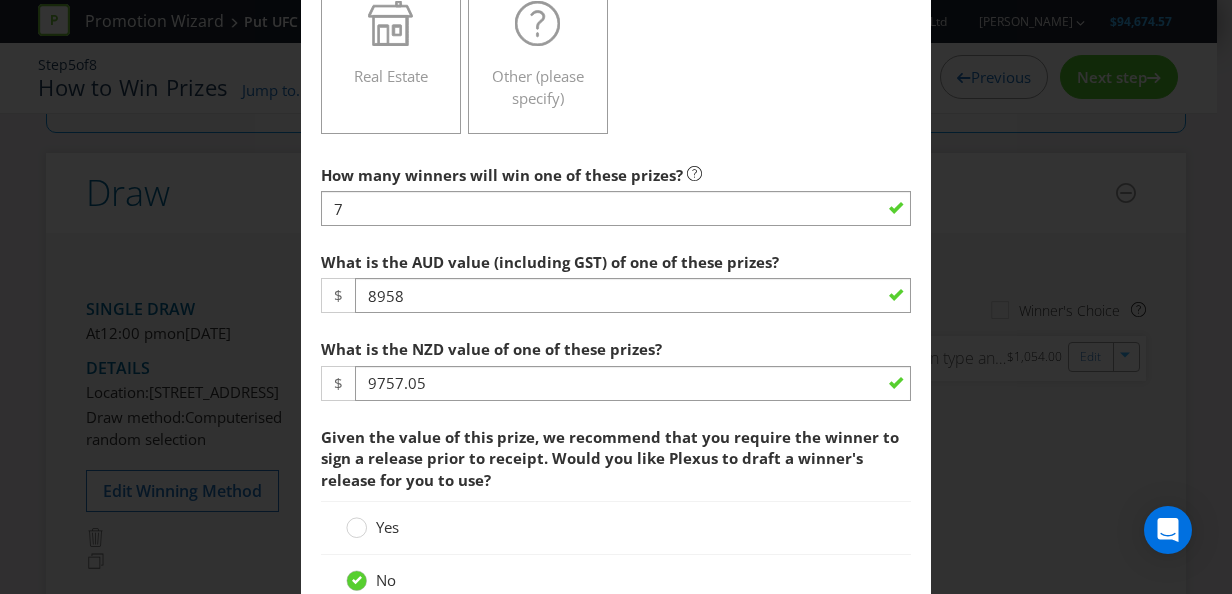 click on "What is the AUD value (including GST) of one of these prizes?   $ 8958 What is the NZD value of one of these prizes?   $ 9757.05 Given the value of this prize, we recommend that you require the winner to sign a release prior to receipt. Would you like Plexus to draft a winner's release for you to use?   Yes   No" at bounding box center [616, 430] 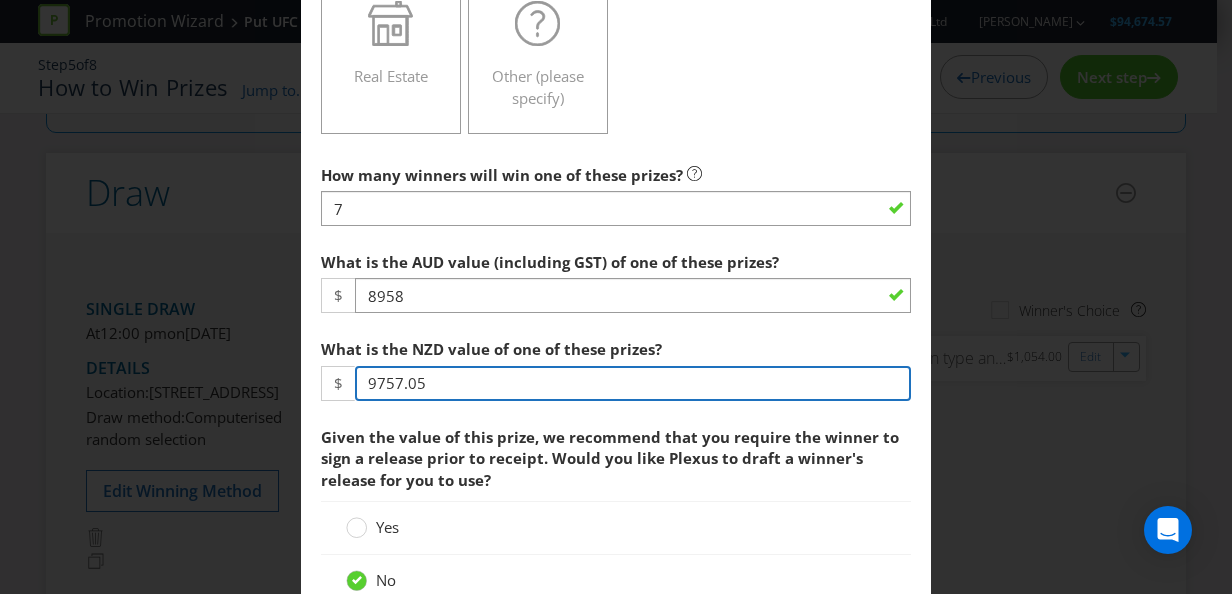 click on "9757.05" at bounding box center [633, 383] 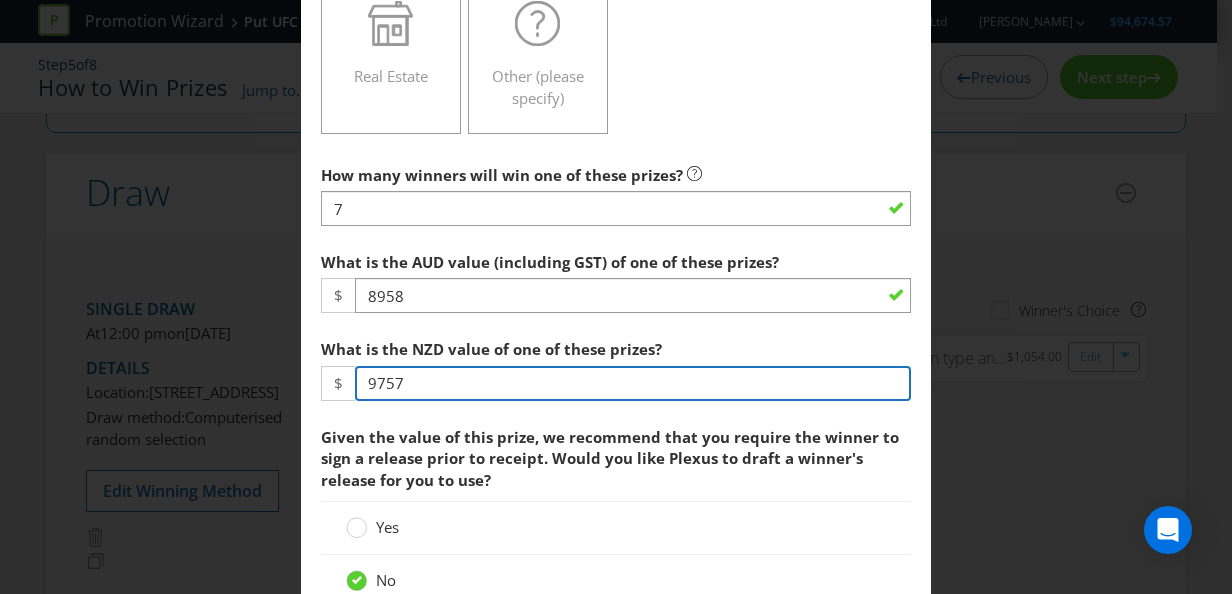type on "9757" 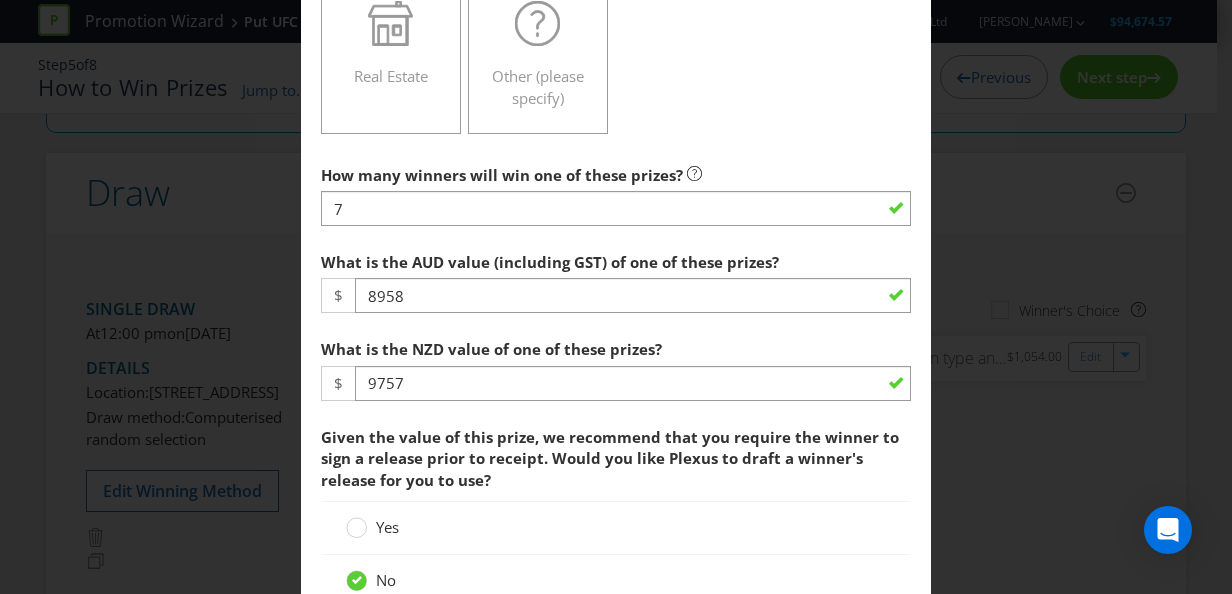 click on "What is the NZD value of one of these prizes?" at bounding box center [493, 344] 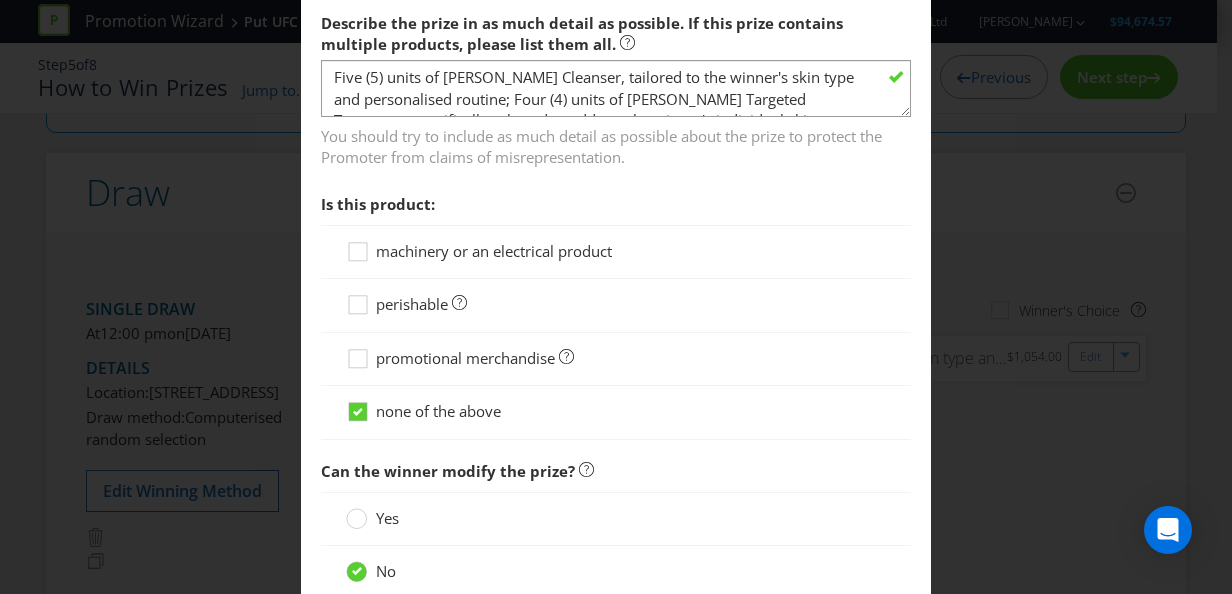 scroll, scrollTop: 1908, scrollLeft: 0, axis: vertical 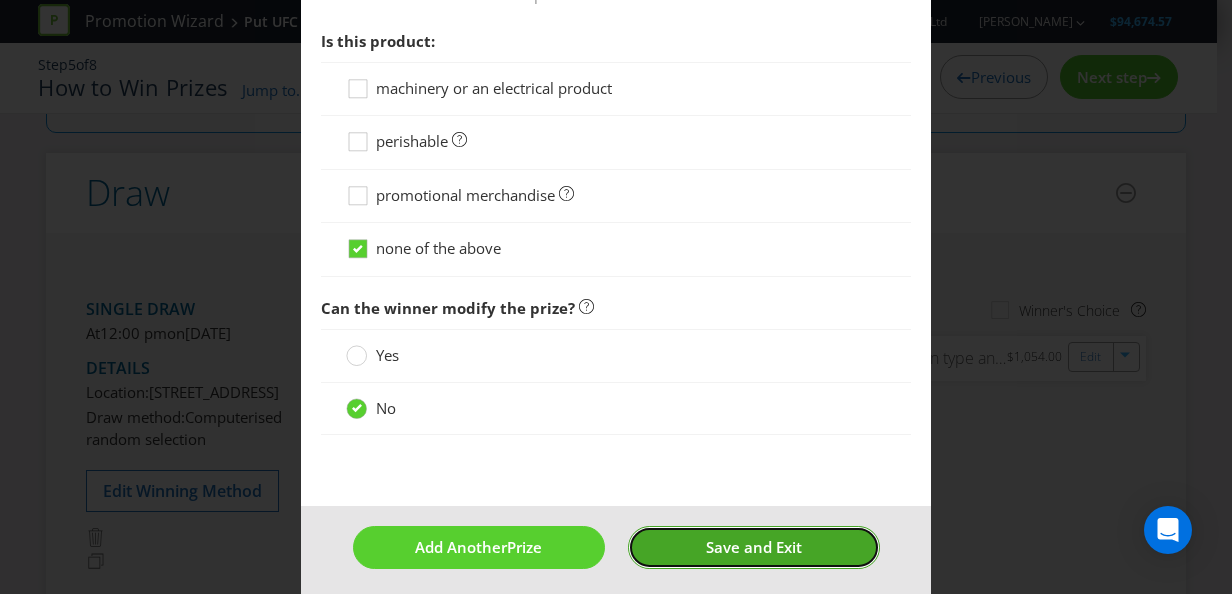 click on "Save and Exit" at bounding box center (754, 547) 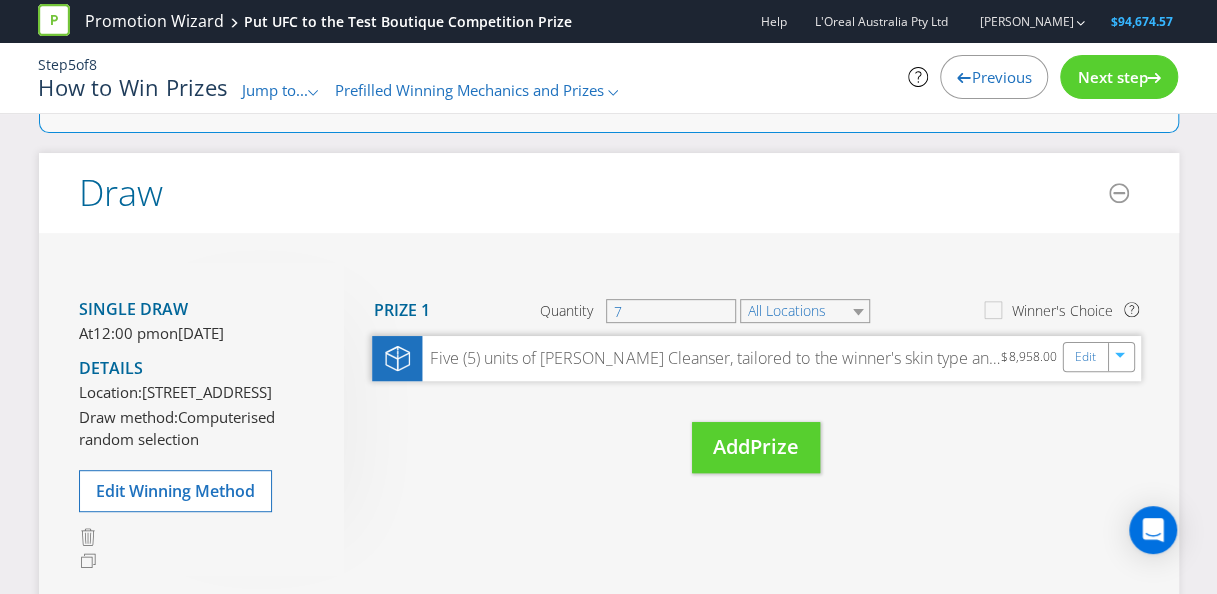 click on "Edit" at bounding box center (1098, 357) 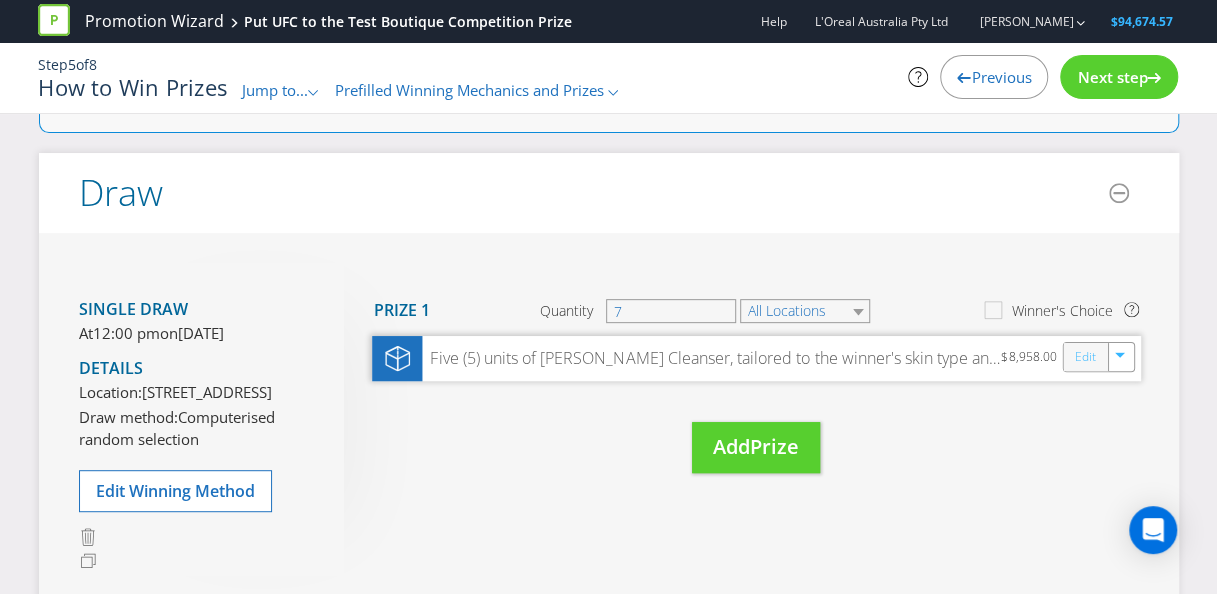click on "Edit" at bounding box center (1084, 357) 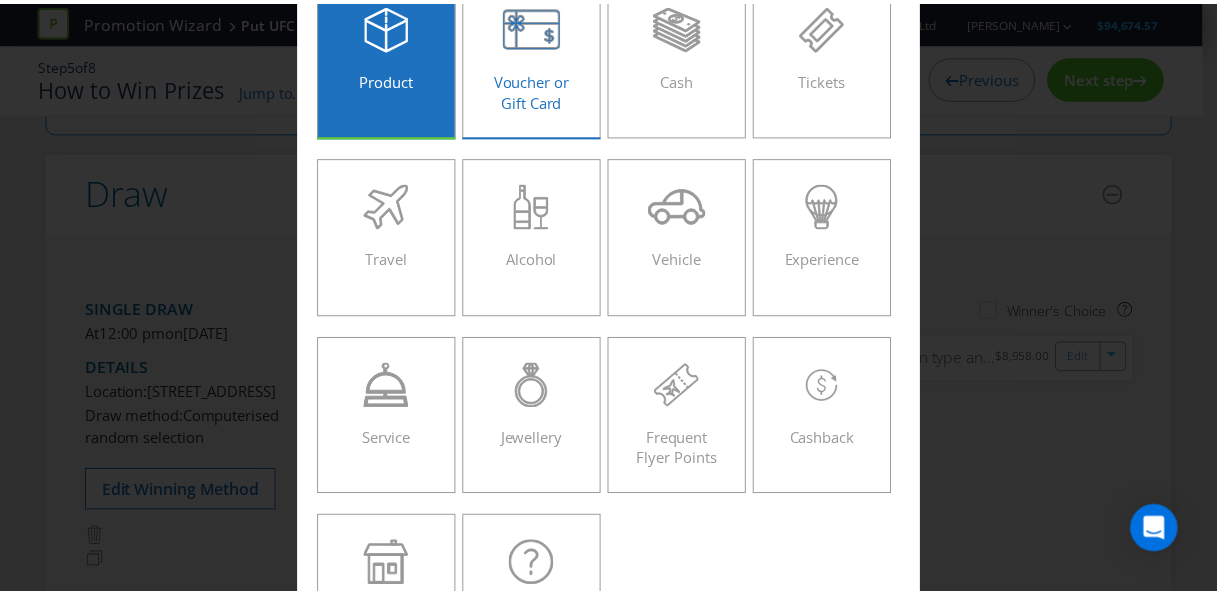 scroll, scrollTop: 0, scrollLeft: 0, axis: both 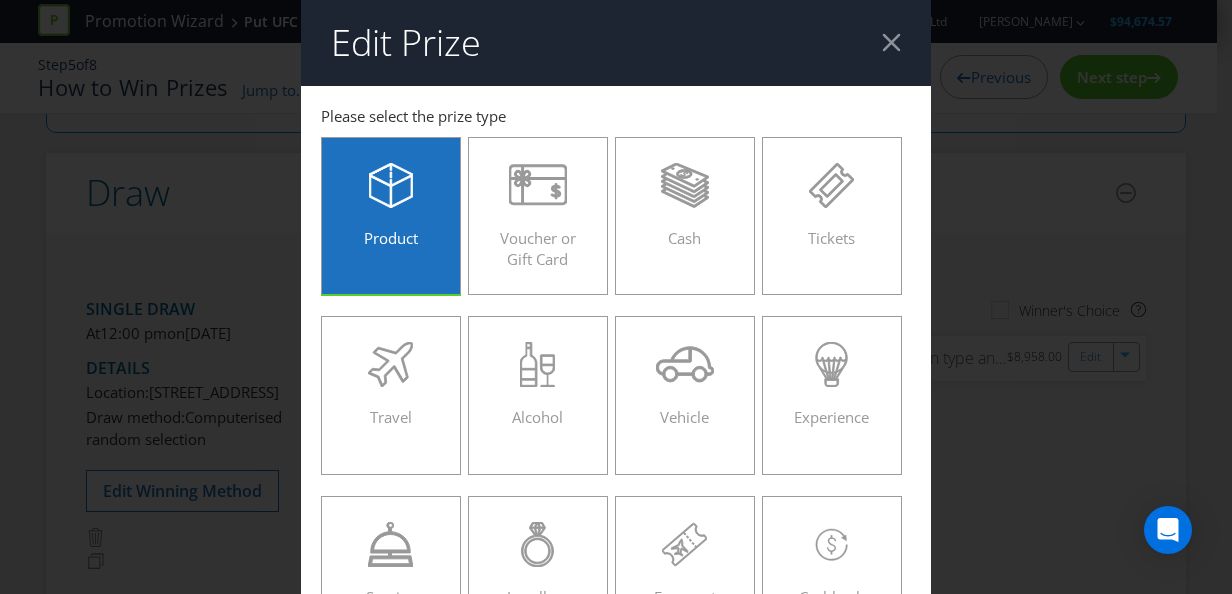 click on "Edit Prize" at bounding box center [616, 43] 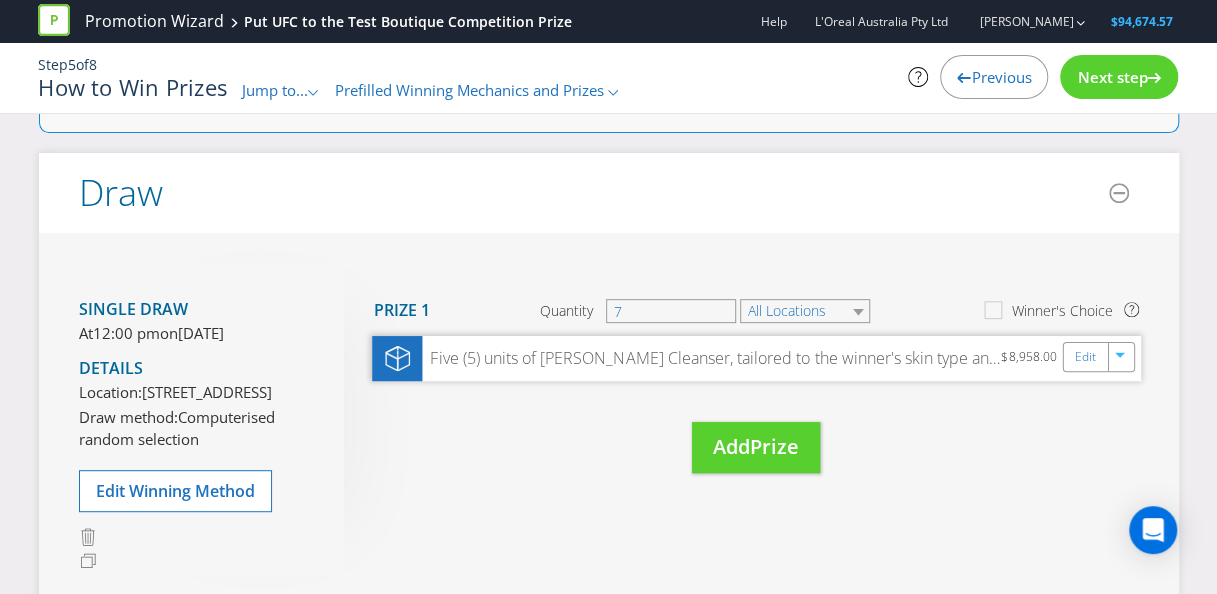 click on "Five (5) units of Kiehl's Cleanser, tailored to the winner's skin type and personalised routine; Four (4) units of Kiehl's Targeted Treatment, specifically selected to address the winner's individual skincare concerns and integrated into their personalised regimen; One (1) unit of Kiehl's Ultra Facial Cream (UFC) 125ml; Two (2) units of Kiehl's Ultra Facial Cream (UFC) 150ml refill pouches, for sustainable replenishment of the Ultra Facial Cream; and Three (3) units of Kiehl's Eye Cream, chosen to complement the personalised routine and address specific eye area needs. The exact product variants (e.g., specific cleanser type, targeted treatment formula, eye cream variant) will be determined in consultation with the winner to ensure optimal suitability for their skin type and concerns. The total retail value of the prize will vary based on the specific personalised product selection but will constitute a full year's estimated supply." at bounding box center (711, 358) 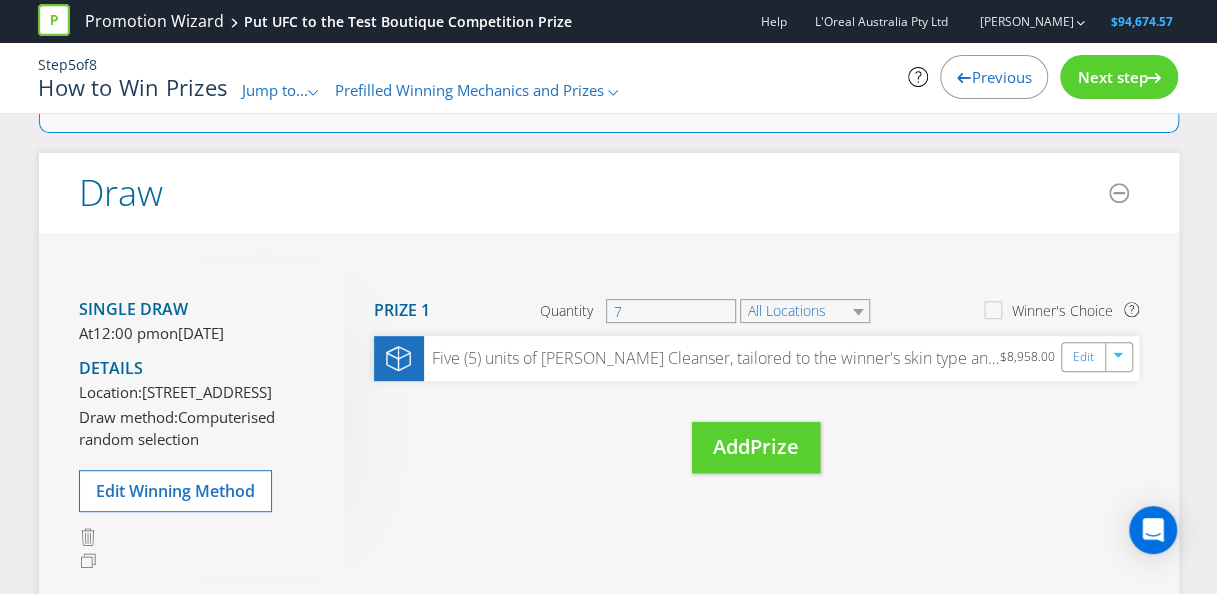 click on "Next step" at bounding box center (1112, 77) 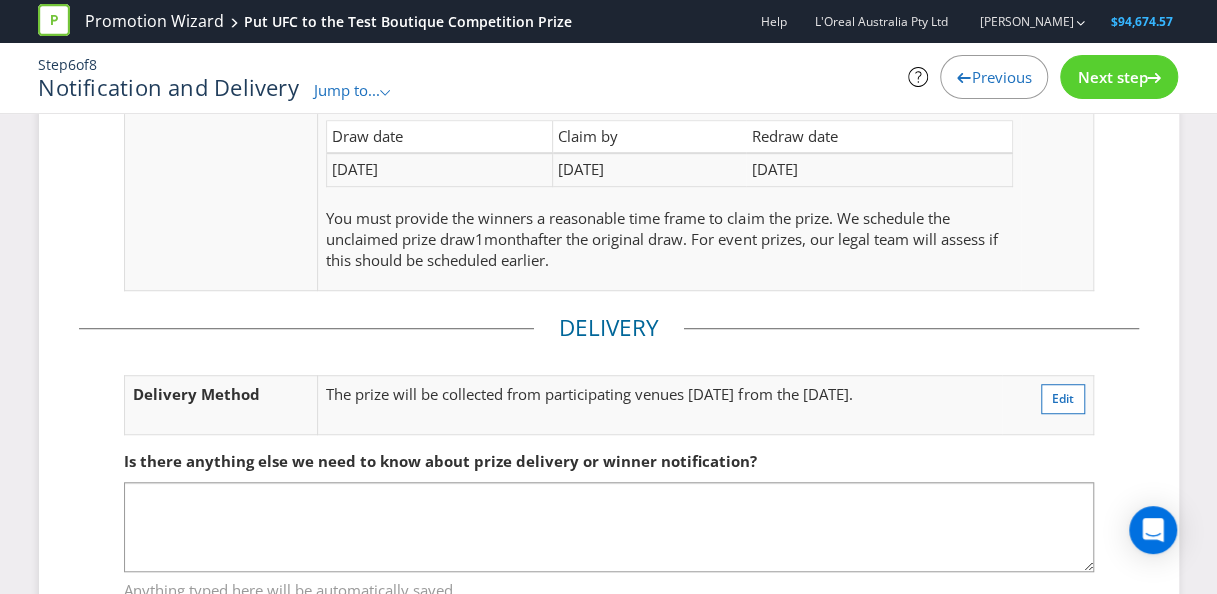 scroll, scrollTop: 568, scrollLeft: 0, axis: vertical 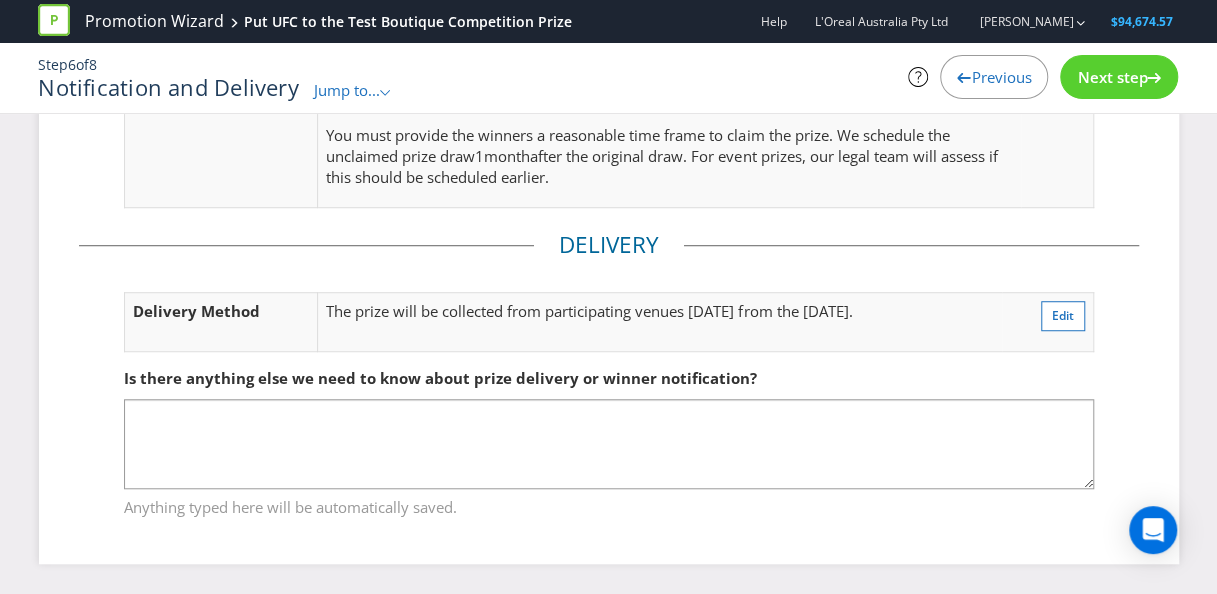 click on "Next step" at bounding box center (1112, 77) 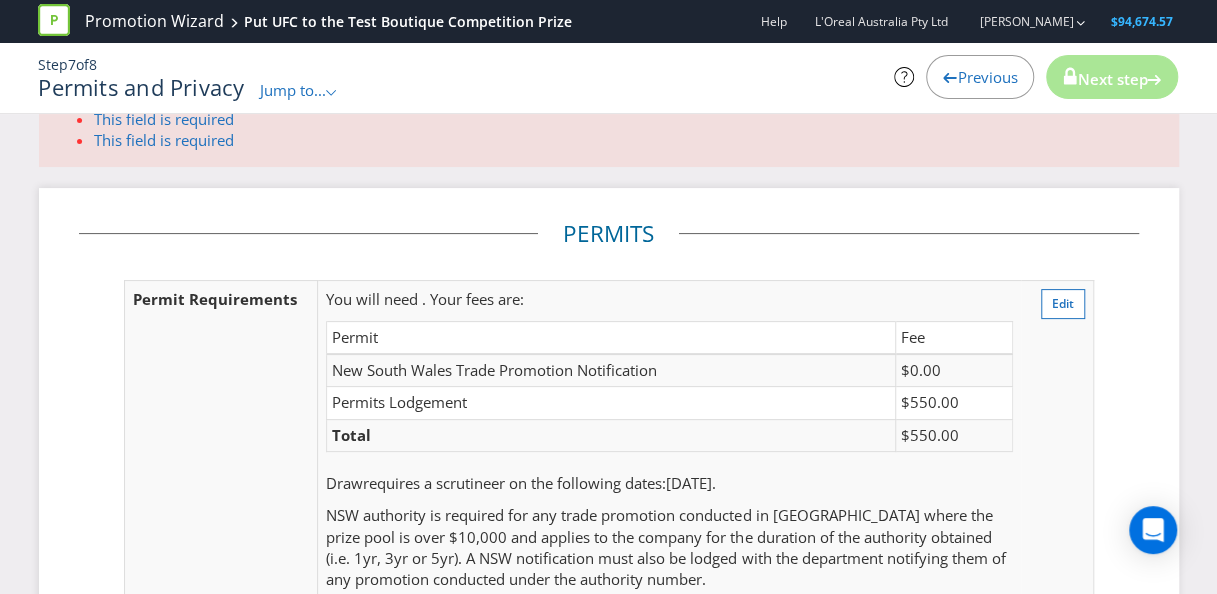 scroll, scrollTop: 100, scrollLeft: 0, axis: vertical 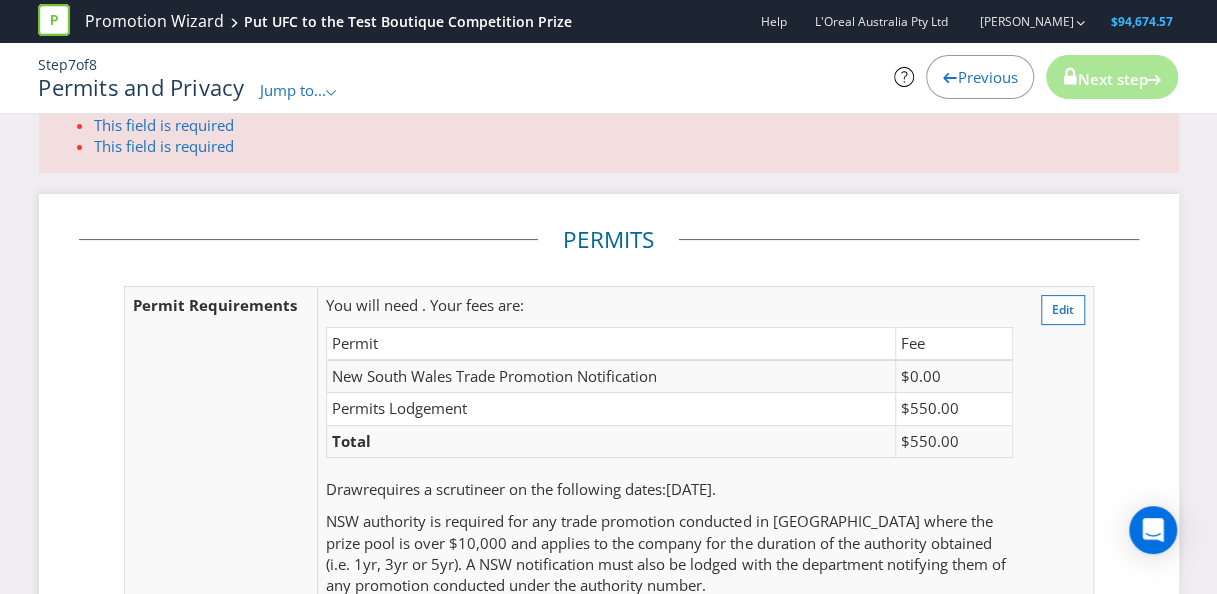 click on "Previous" at bounding box center (980, 77) 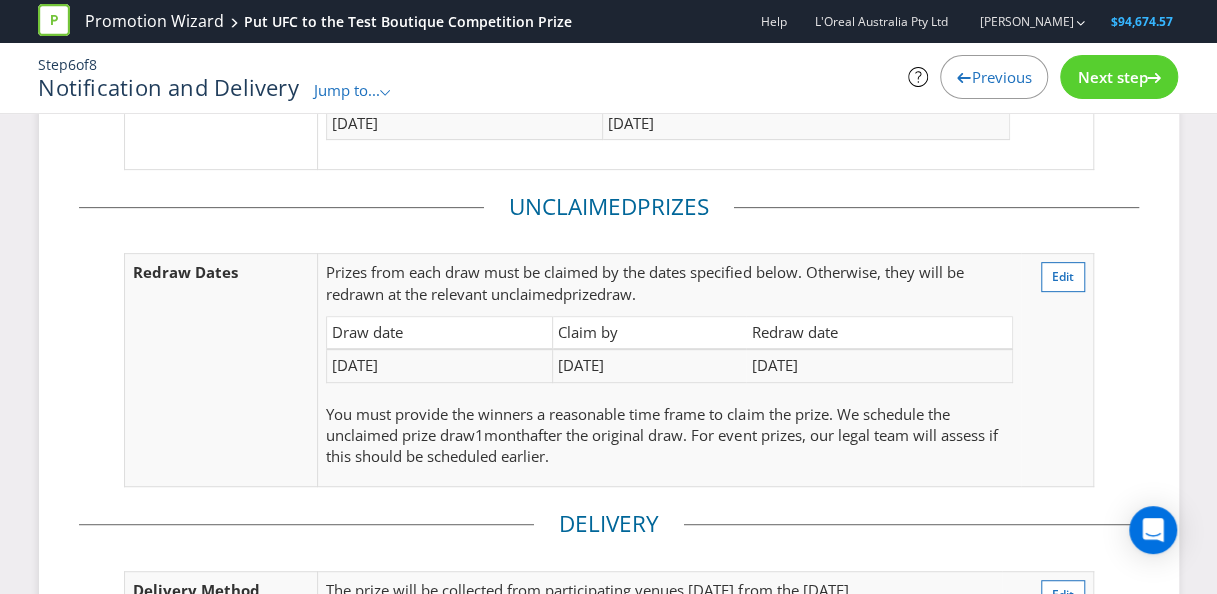 scroll, scrollTop: 568, scrollLeft: 0, axis: vertical 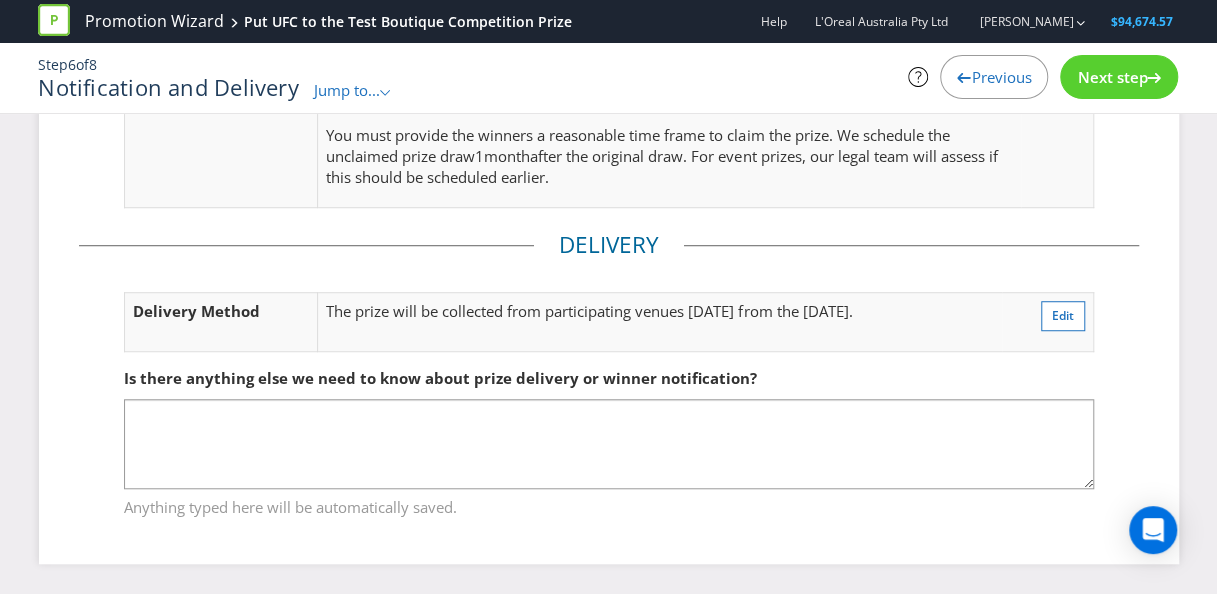 click on "Previous" at bounding box center [994, 77] 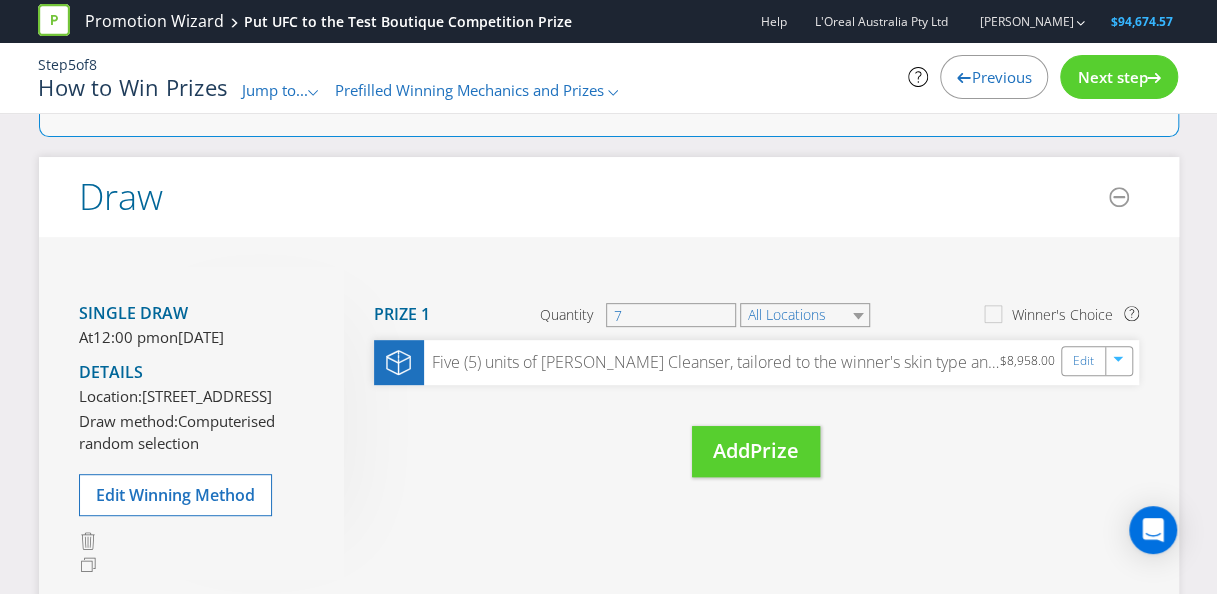 scroll, scrollTop: 268, scrollLeft: 0, axis: vertical 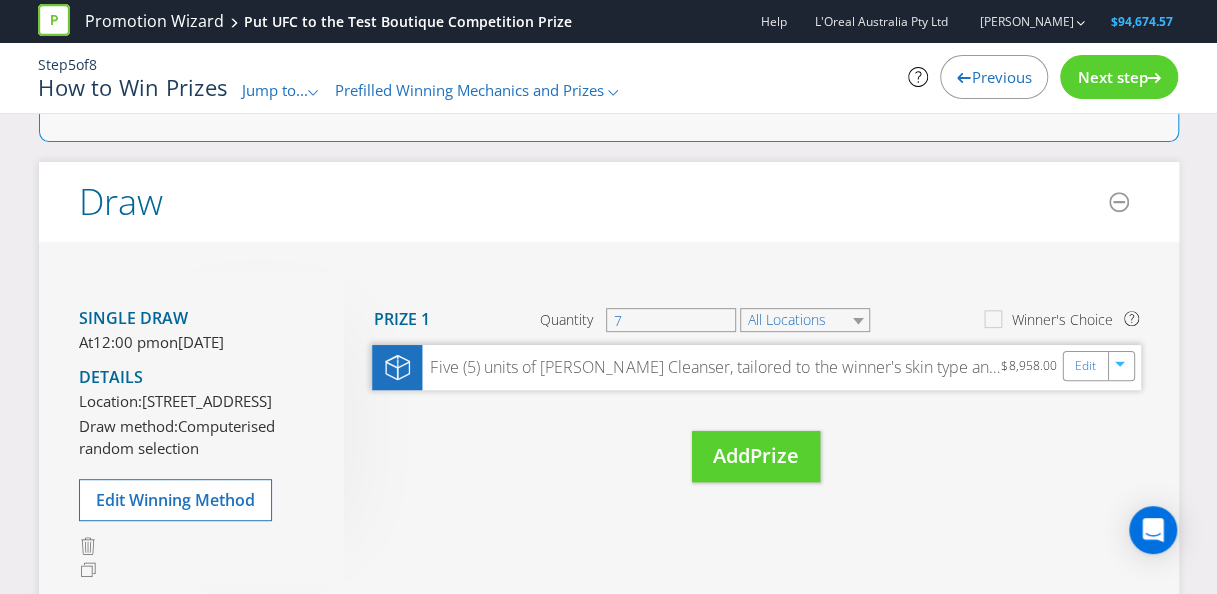click on "Five (5) units of Kiehl's Cleanser, tailored to the winner's skin type and personalised routine; Four (4) units of Kiehl's Targeted Treatment, specifically selected to address the winner's individual skincare concerns and integrated into their personalised regimen; One (1) unit of Kiehl's Ultra Facial Cream (UFC) 125ml; Two (2) units of Kiehl's Ultra Facial Cream (UFC) 150ml refill pouches, for sustainable replenishment of the Ultra Facial Cream; and Three (3) units of Kiehl's Eye Cream, chosen to complement the personalised routine and address specific eye area needs. The exact product variants (e.g., specific cleanser type, targeted treatment formula, eye cream variant) will be determined in consultation with the winner to ensure optimal suitability for their skin type and concerns. The total retail value of the prize will vary based on the specific personalised product selection but will constitute a full year's estimated supply." at bounding box center (711, 367) 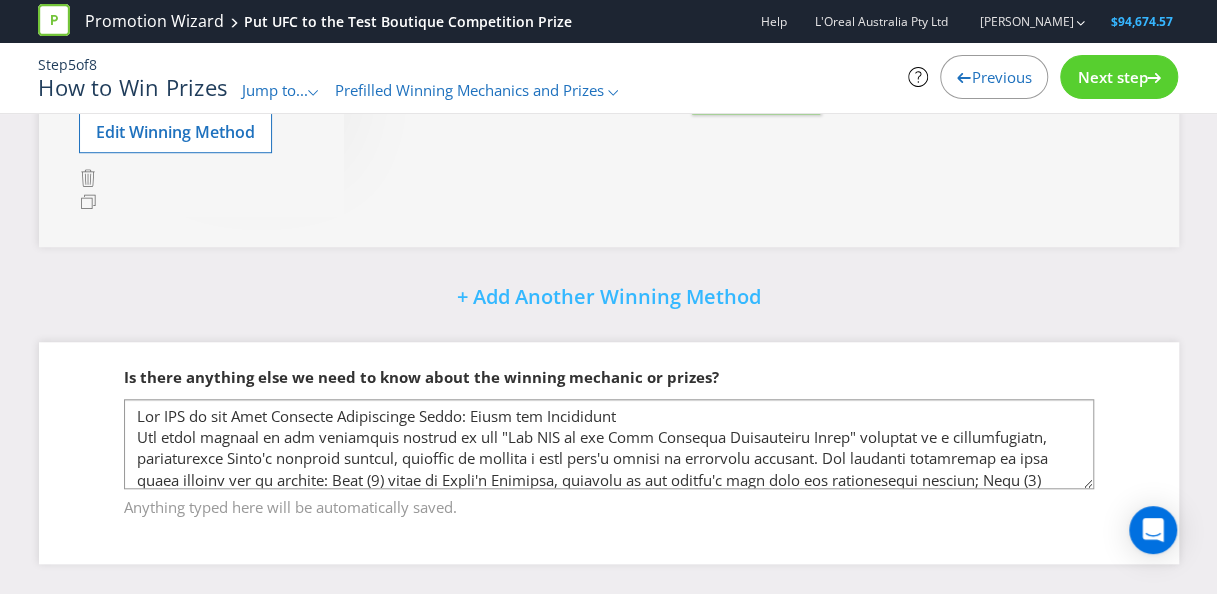 scroll, scrollTop: 674, scrollLeft: 0, axis: vertical 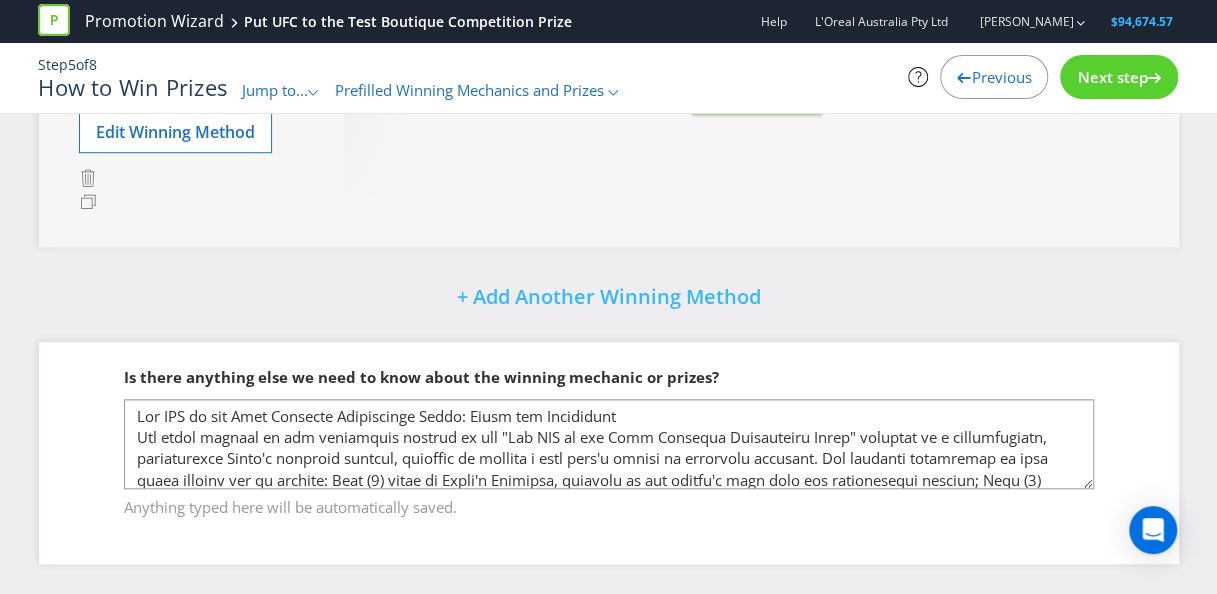 click on "Next step" at bounding box center (1112, 77) 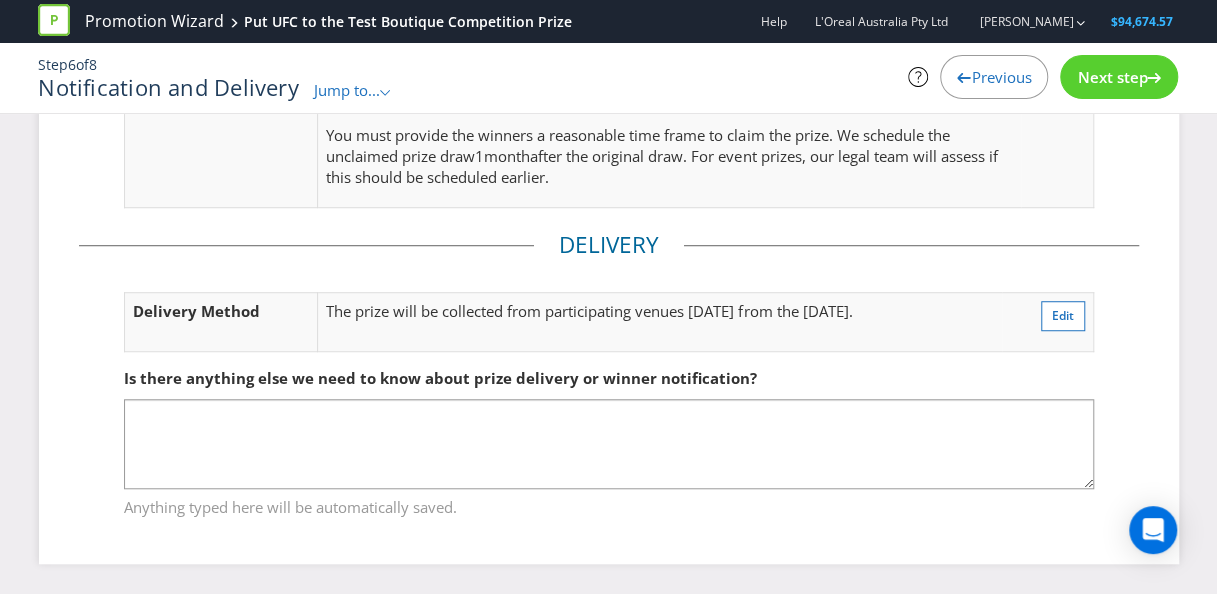 click on "Next step" at bounding box center [1112, 77] 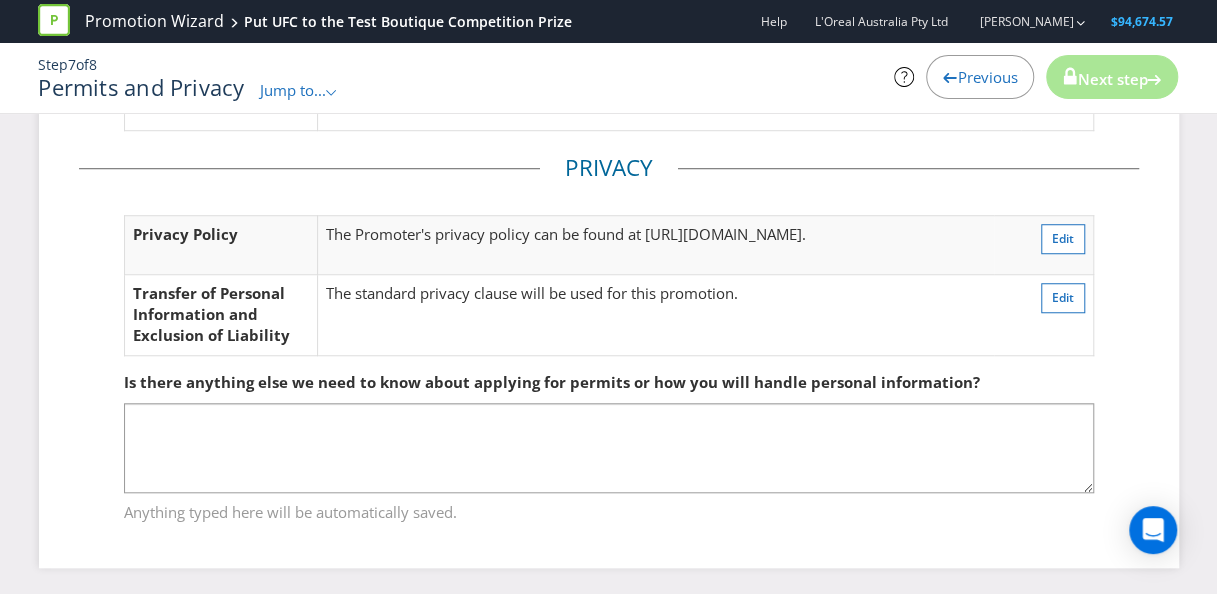 click on "Next step" at bounding box center (1112, 79) 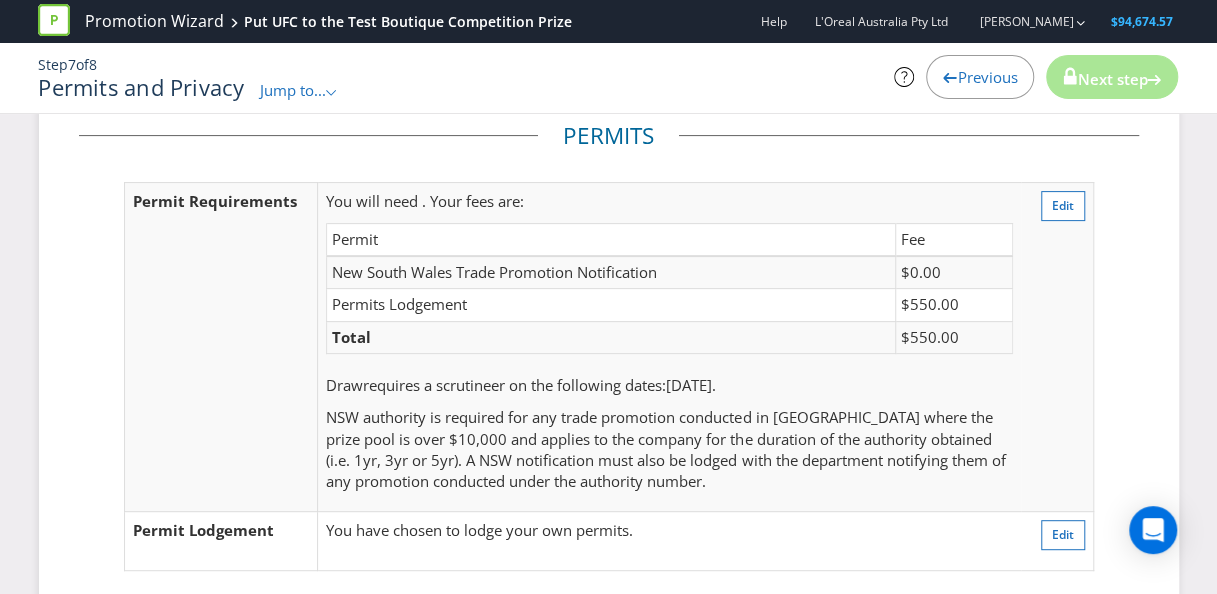 scroll, scrollTop: 300, scrollLeft: 0, axis: vertical 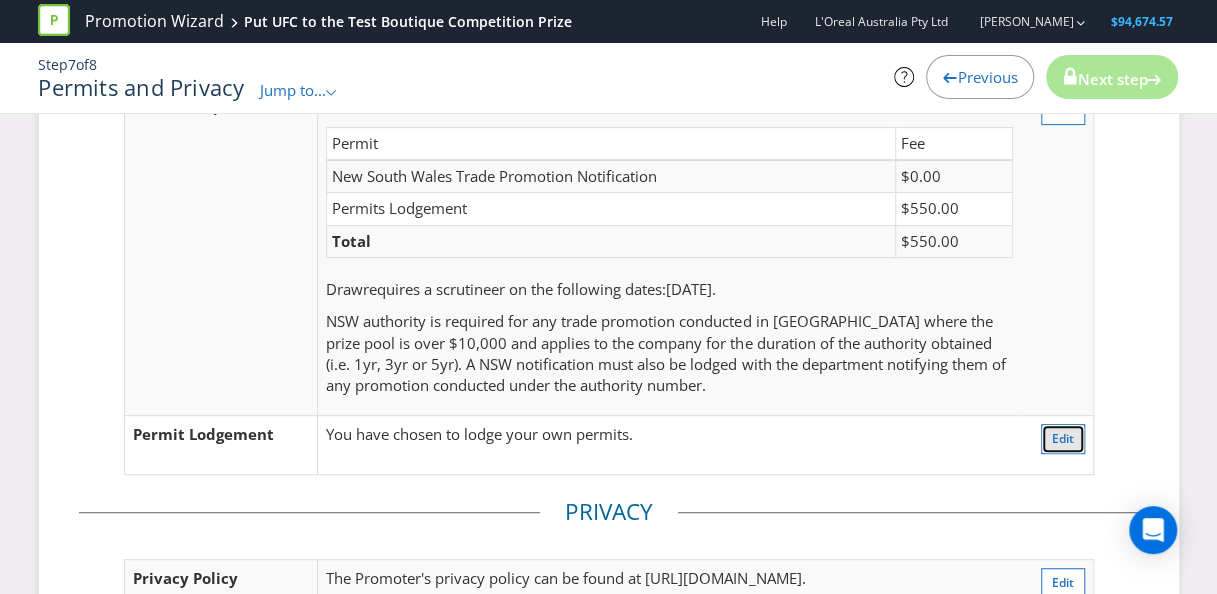 click on "Edit" at bounding box center [1063, 439] 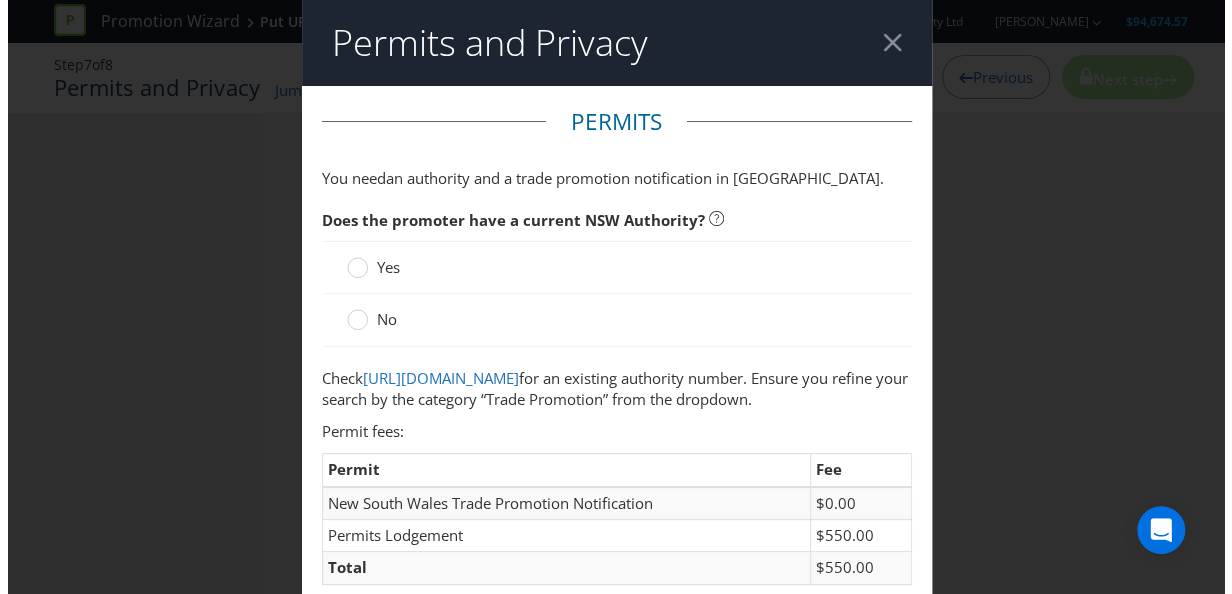 scroll, scrollTop: 0, scrollLeft: 0, axis: both 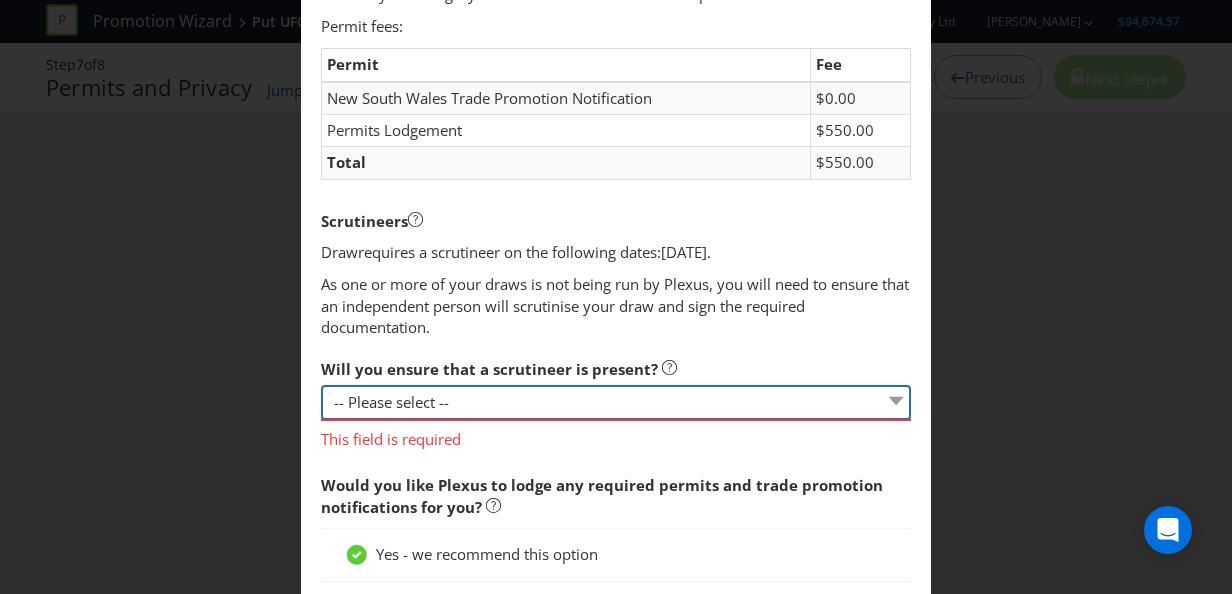 click on "-- Please select -- Yes, I agree to arrange for a scrutineer for each draw. No, I would like Plexus to run all my draws. No, I have obtained an exemption from the state regulatory authorities." at bounding box center (616, 402) 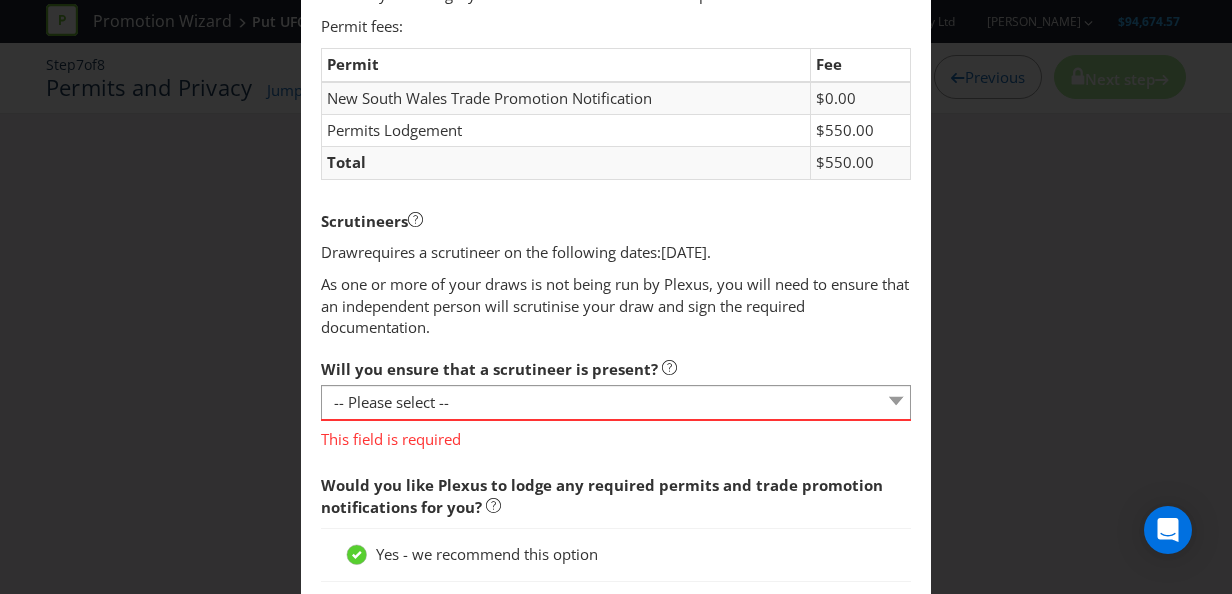 click on "As one or more of your draws is not being run by Plexus, you will need to ensure that an independent person will scrutinise your draw and sign the required documentation." at bounding box center [616, 306] 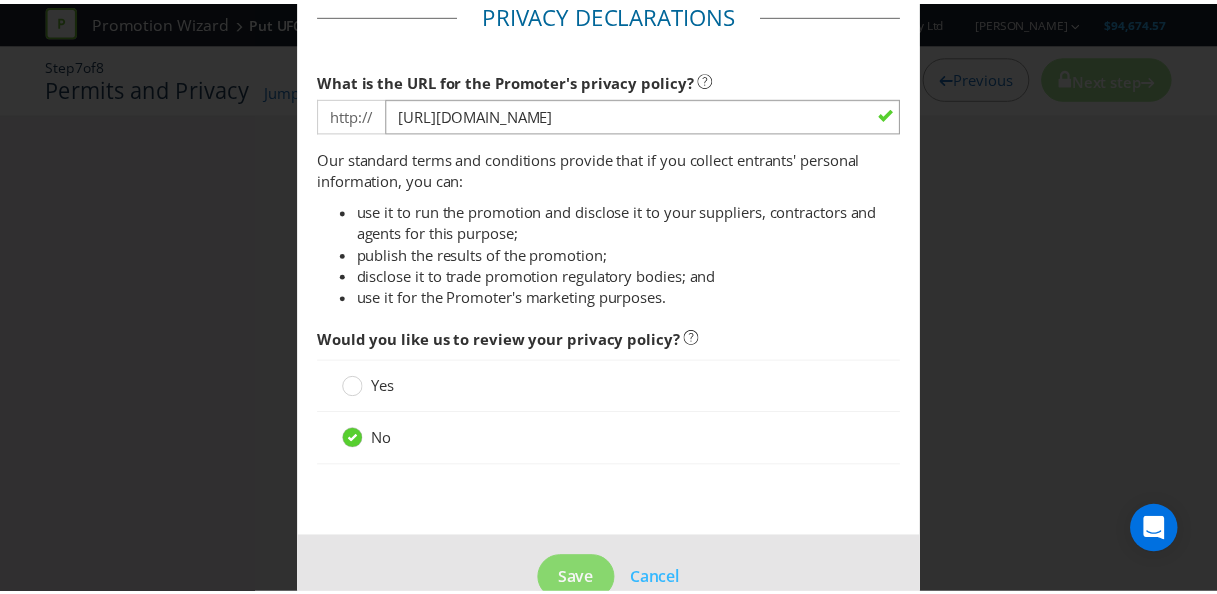 scroll, scrollTop: 2144, scrollLeft: 0, axis: vertical 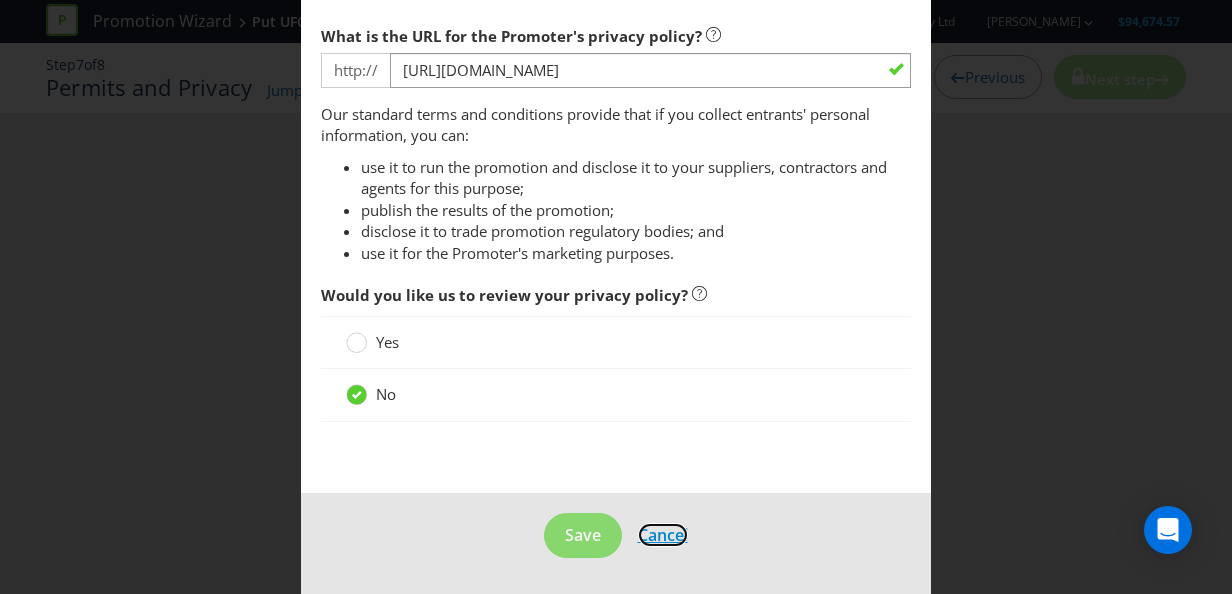 click on "Cancel" at bounding box center (663, 535) 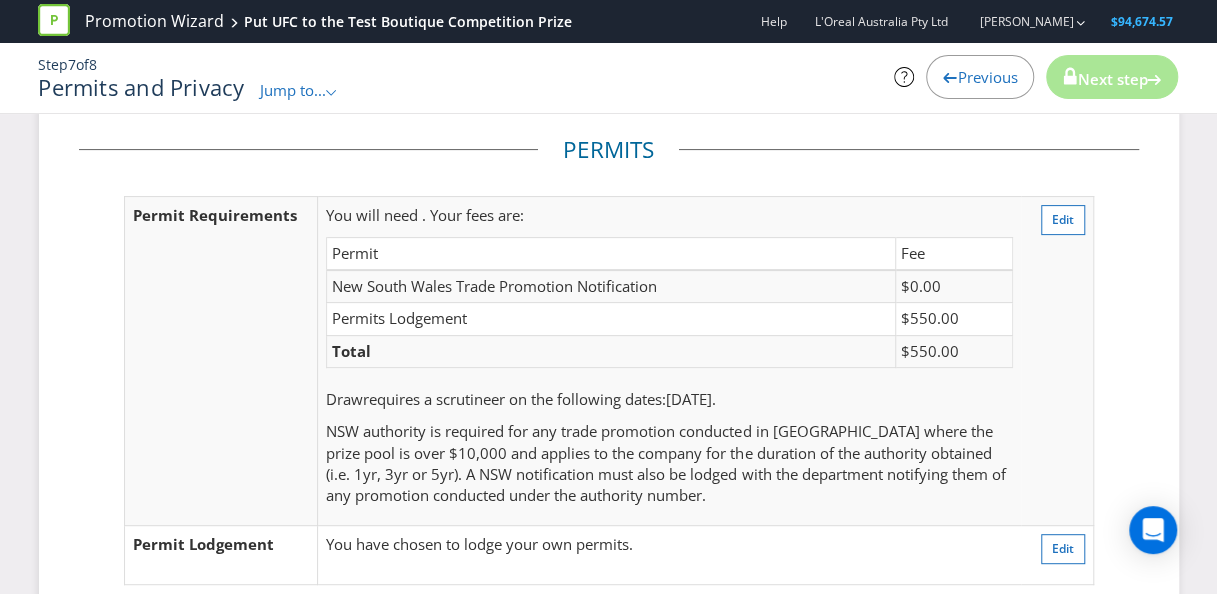 scroll, scrollTop: 0, scrollLeft: 0, axis: both 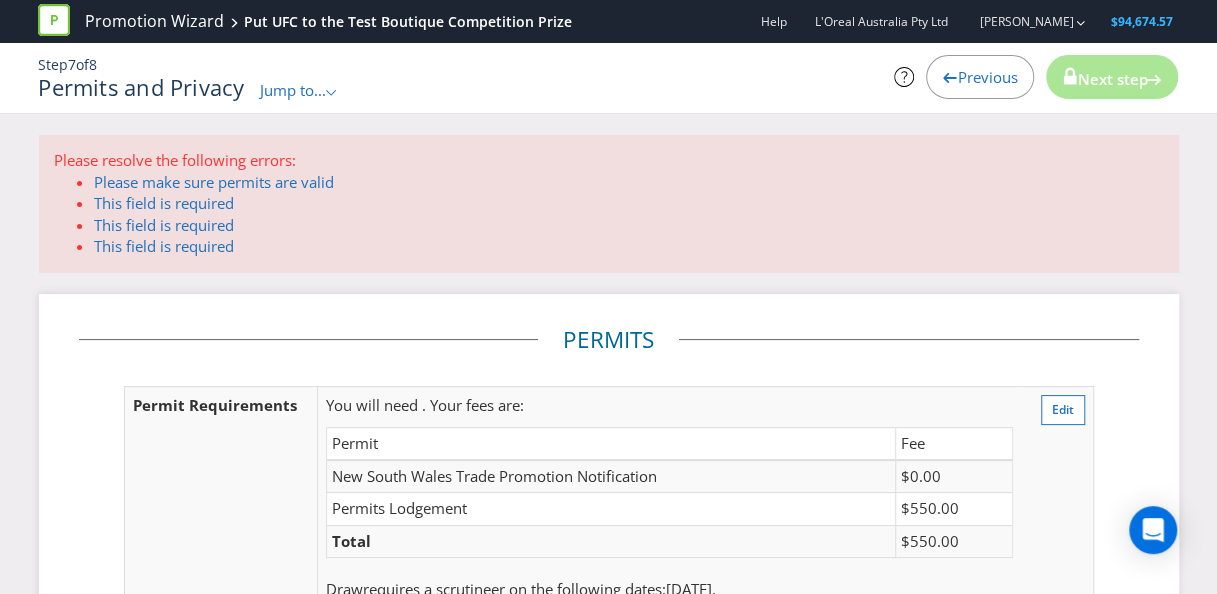 click on "Previous" at bounding box center (987, 77) 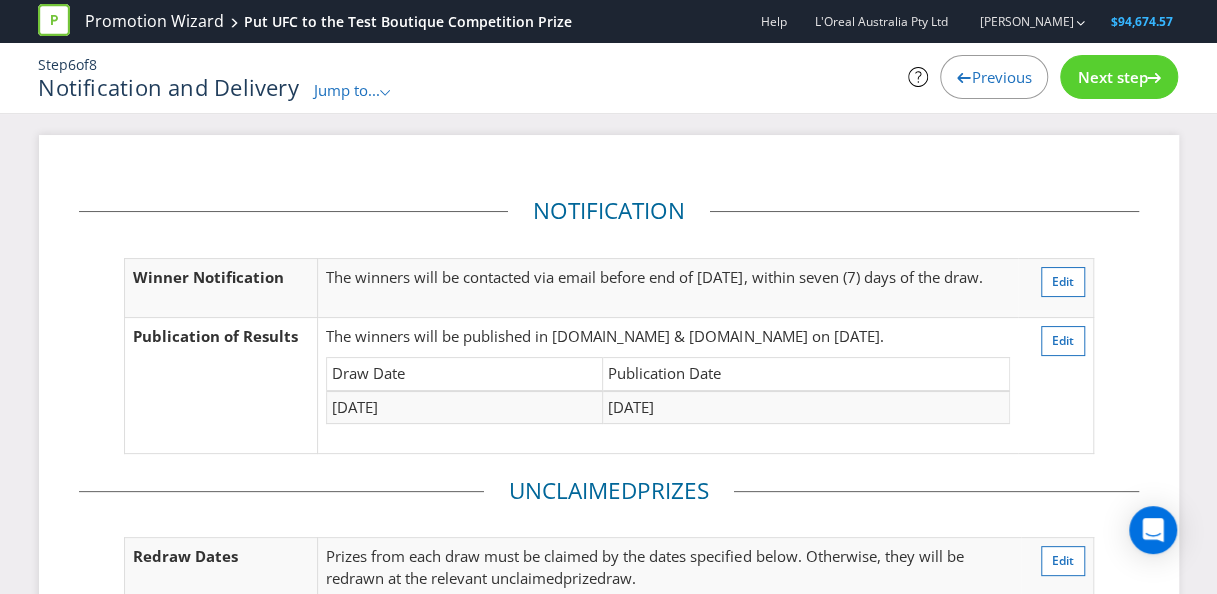 click on "Previous" at bounding box center (1001, 77) 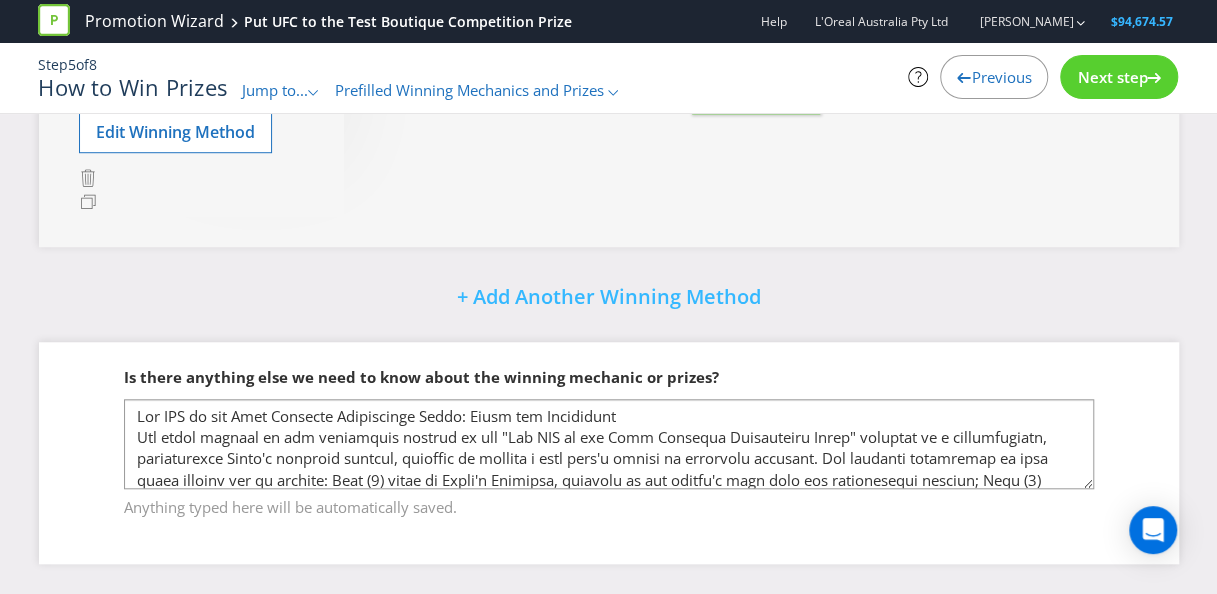 scroll, scrollTop: 674, scrollLeft: 0, axis: vertical 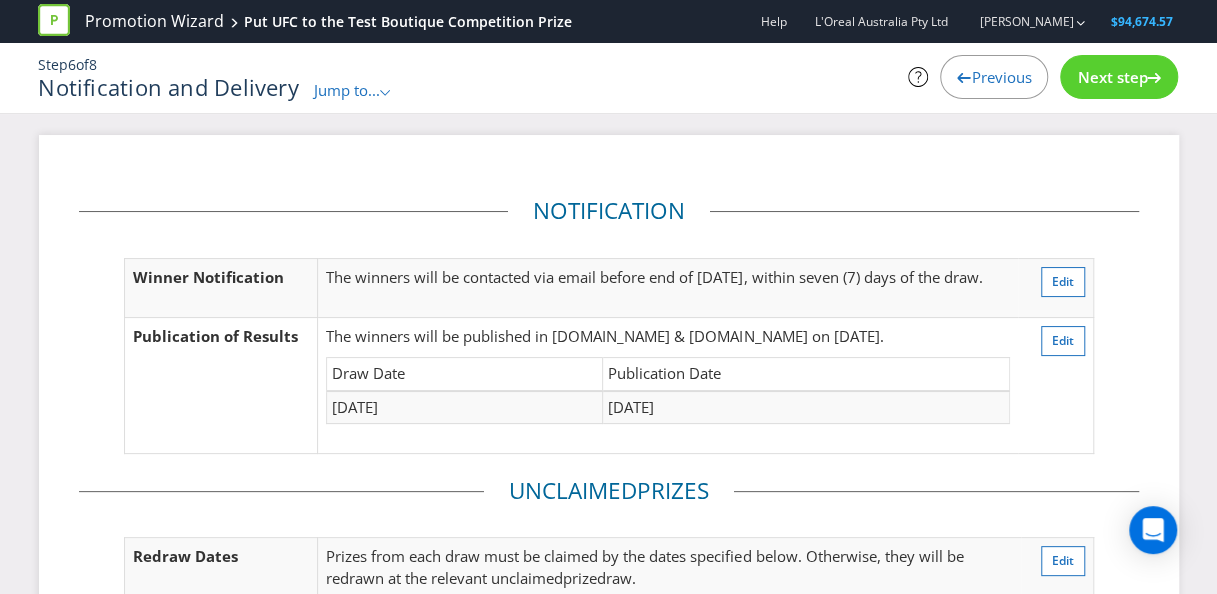 click on "Next step" at bounding box center [1119, 77] 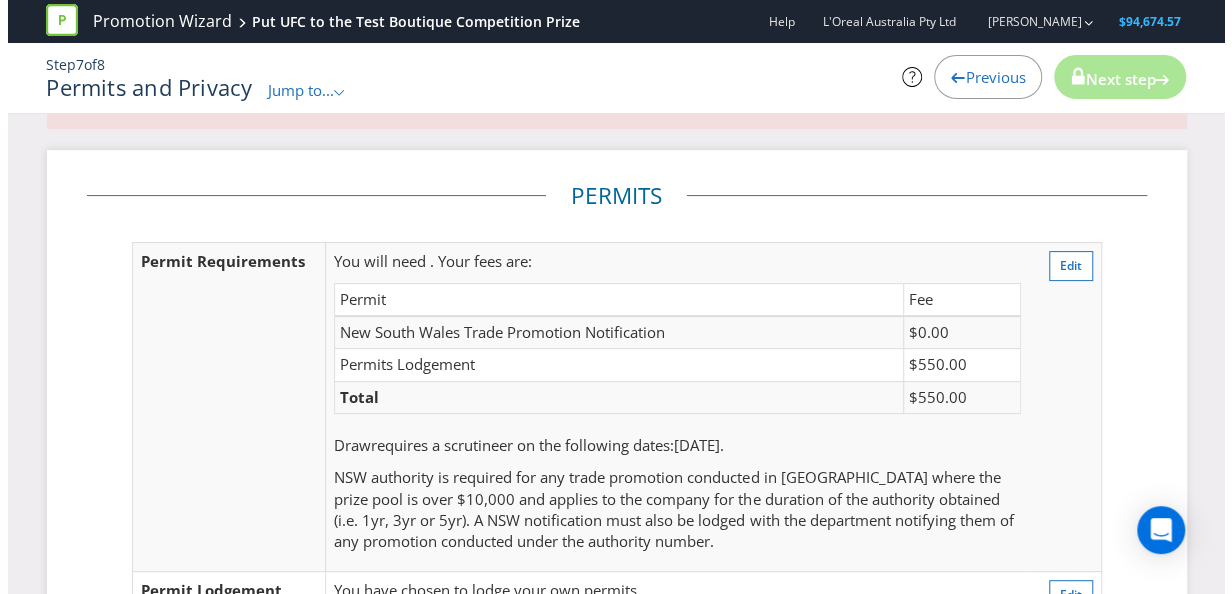 scroll, scrollTop: 0, scrollLeft: 0, axis: both 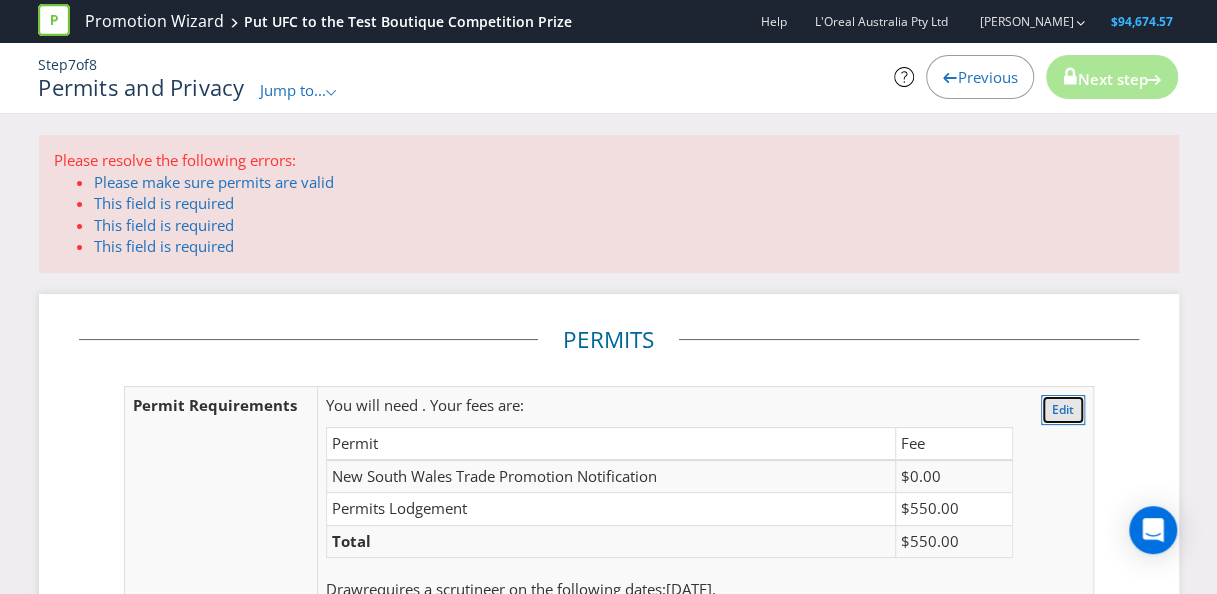 click on "Edit" at bounding box center [1063, 409] 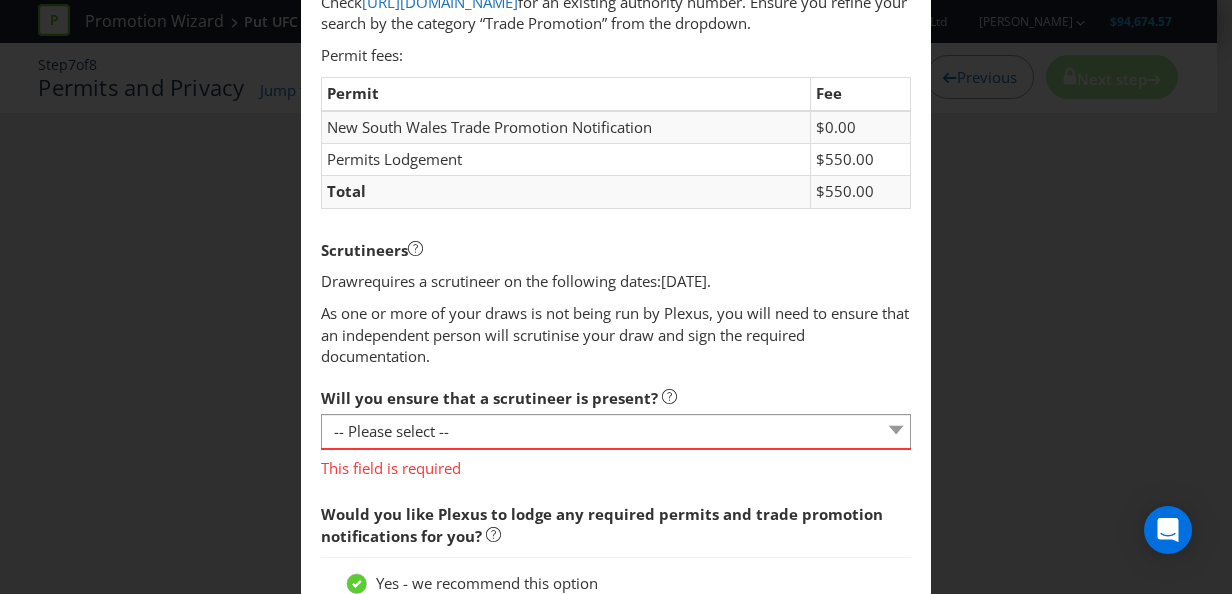 scroll, scrollTop: 400, scrollLeft: 0, axis: vertical 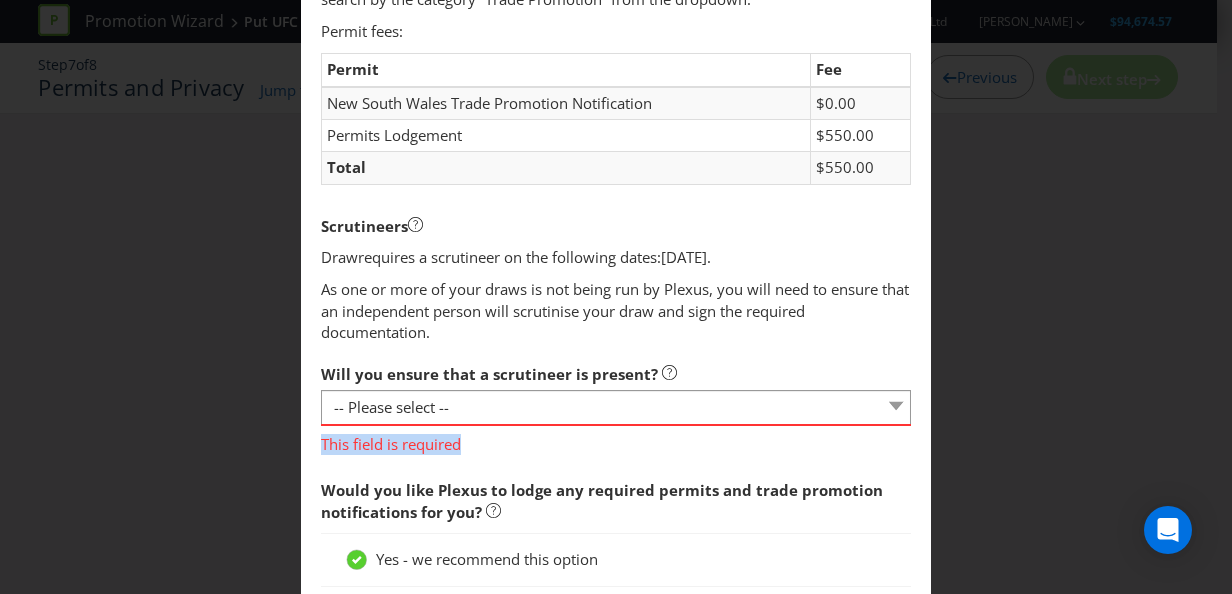 drag, startPoint x: 498, startPoint y: 473, endPoint x: 512, endPoint y: 463, distance: 17.20465 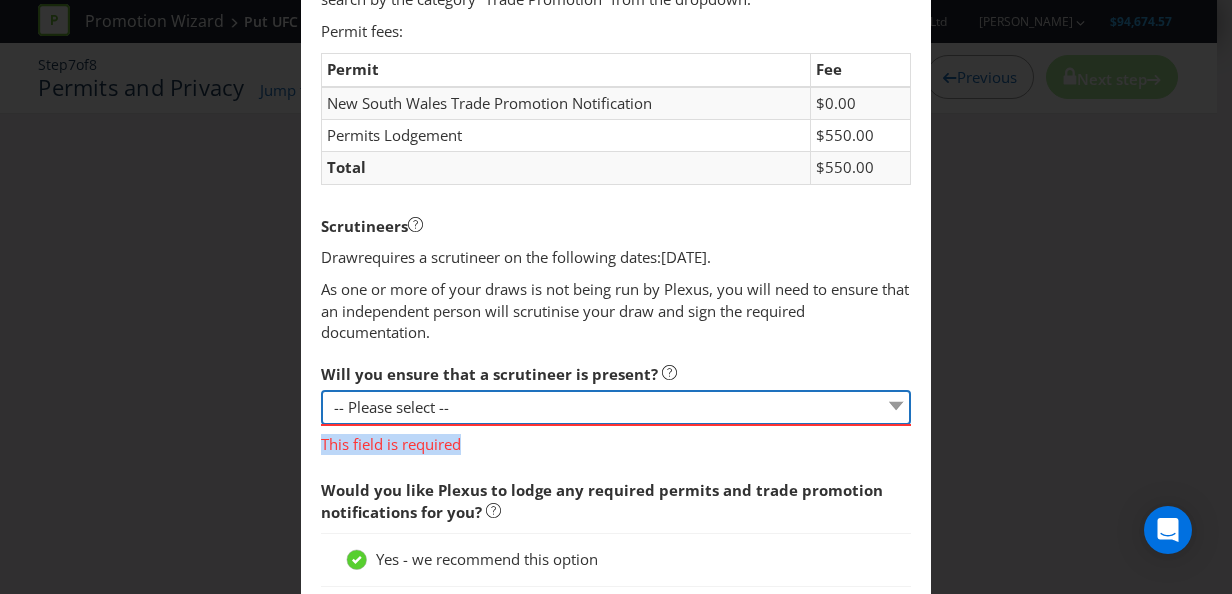 drag, startPoint x: 512, startPoint y: 463, endPoint x: 520, endPoint y: 454, distance: 12.0415945 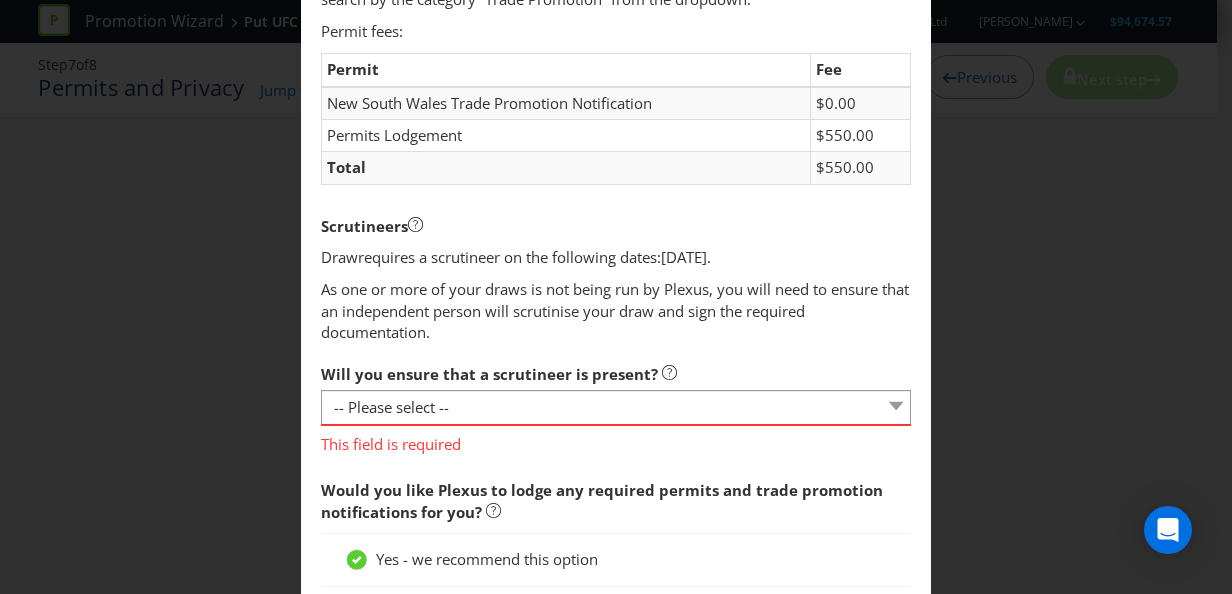 click on "As one or more of your draws is not being run by Plexus, you will need to ensure that an independent person will scrutinise your draw and sign the required documentation." at bounding box center [616, 311] 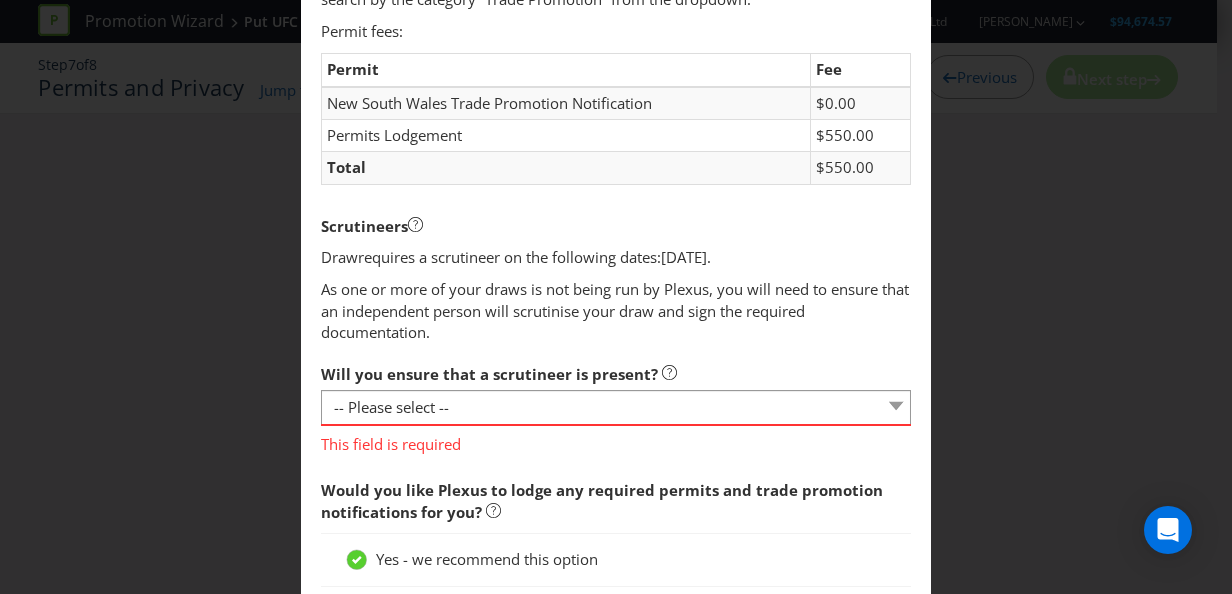 click on "Will you ensure that a scrutineer is present?   -- Please select -- Yes, I agree to arrange for a scrutineer for each draw. No, I would like Plexus to run all my draws. No, I have obtained an exemption from the state regulatory authorities. This field is required" at bounding box center (616, 404) 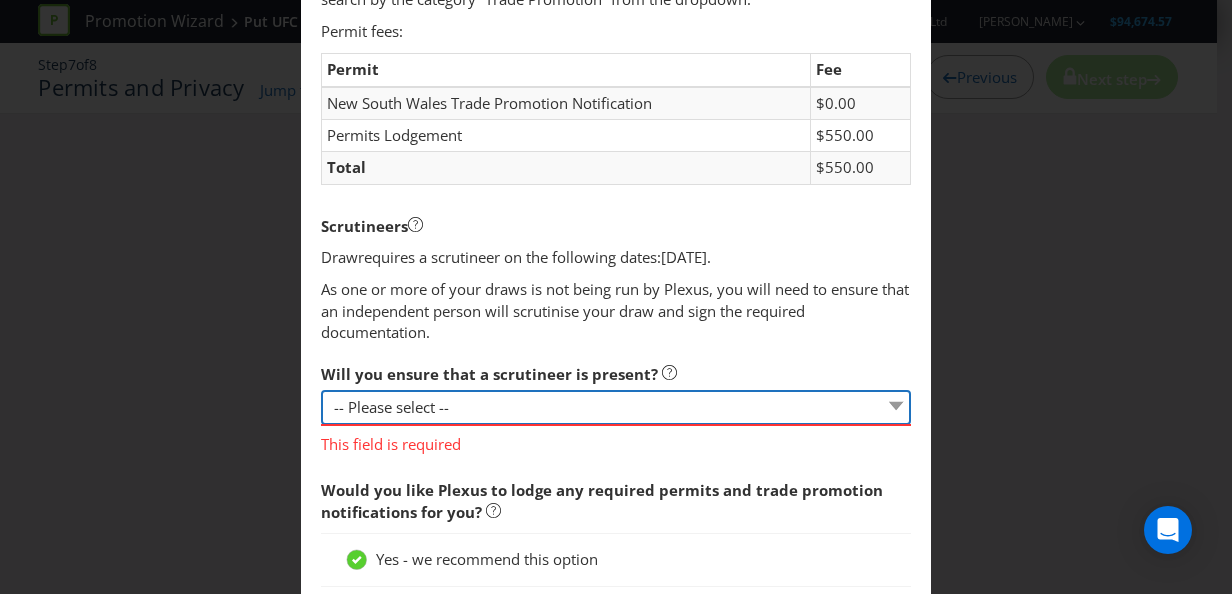 click on "-- Please select -- Yes, I agree to arrange for a scrutineer for each draw. No, I would like Plexus to run all my draws. No, I have obtained an exemption from the state regulatory authorities." at bounding box center (616, 407) 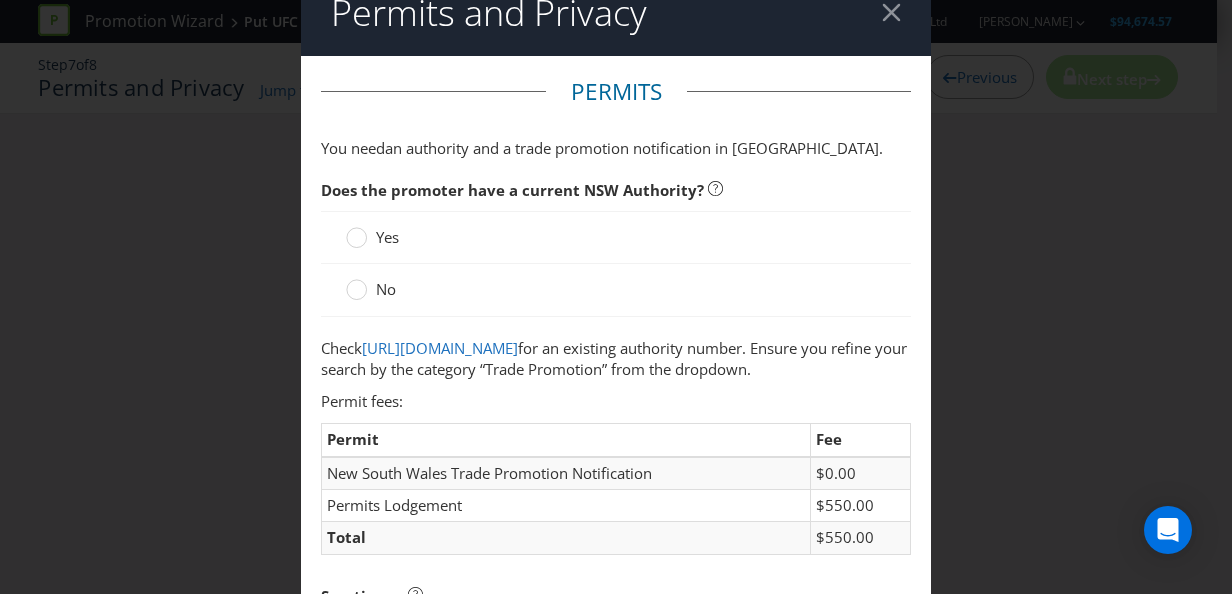 scroll, scrollTop: 0, scrollLeft: 0, axis: both 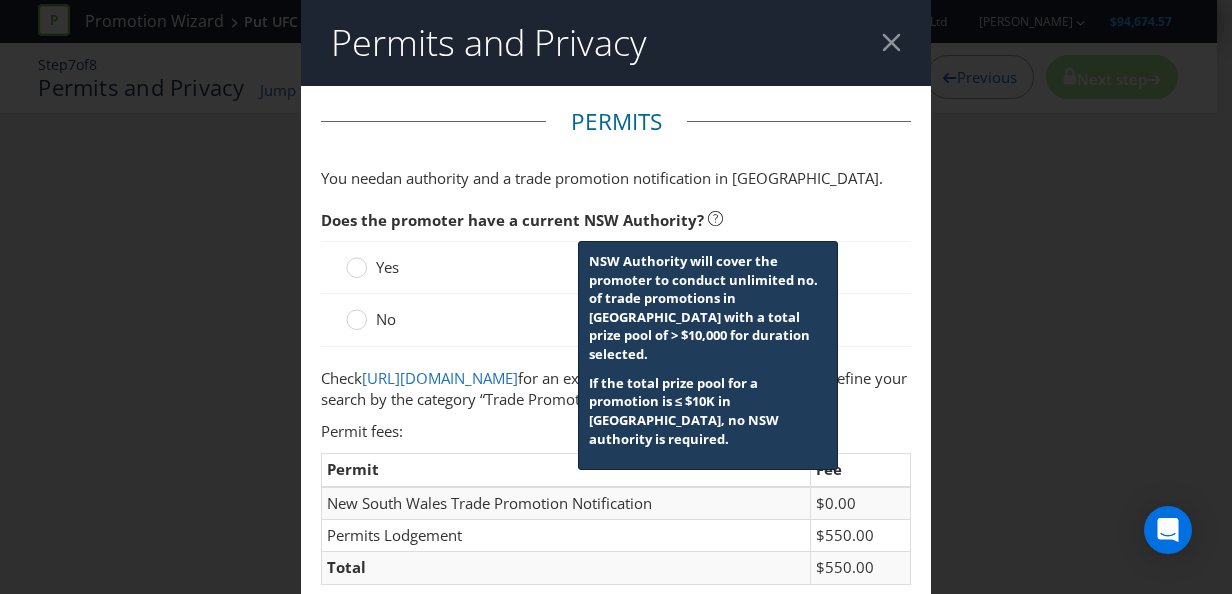 click 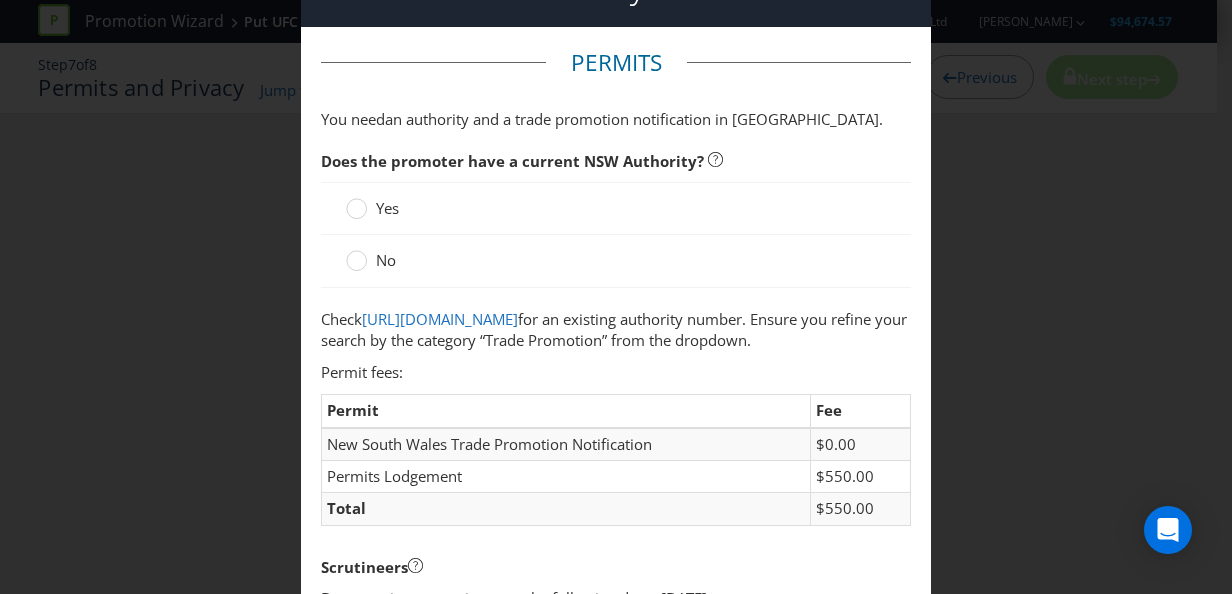 scroll, scrollTop: 100, scrollLeft: 0, axis: vertical 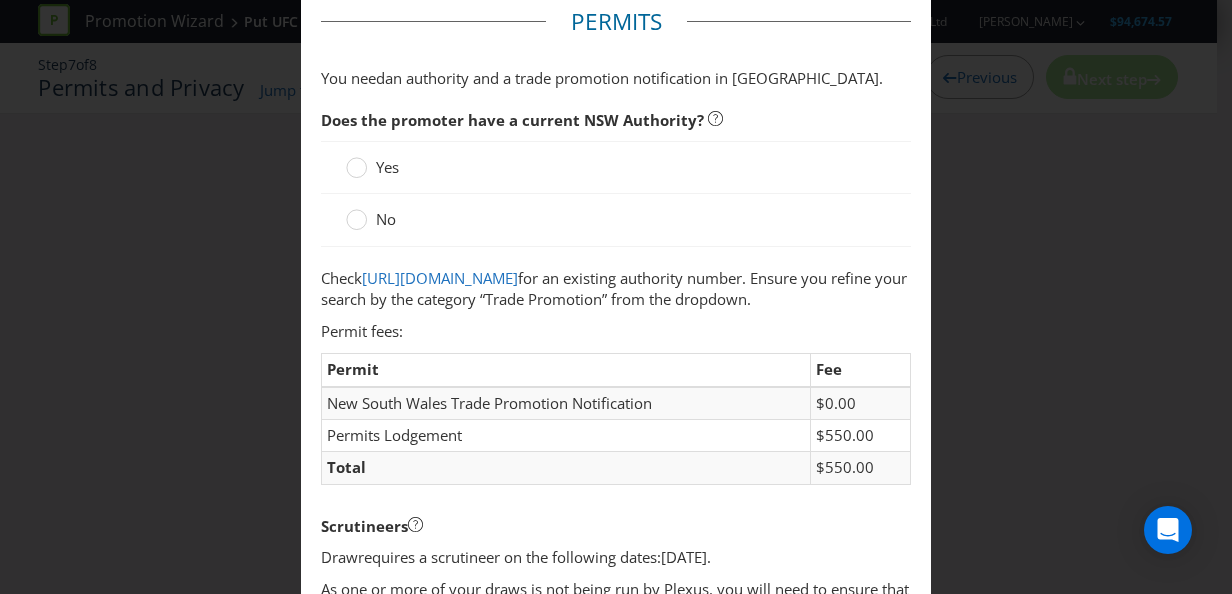 click on "Yes" at bounding box center [387, 167] 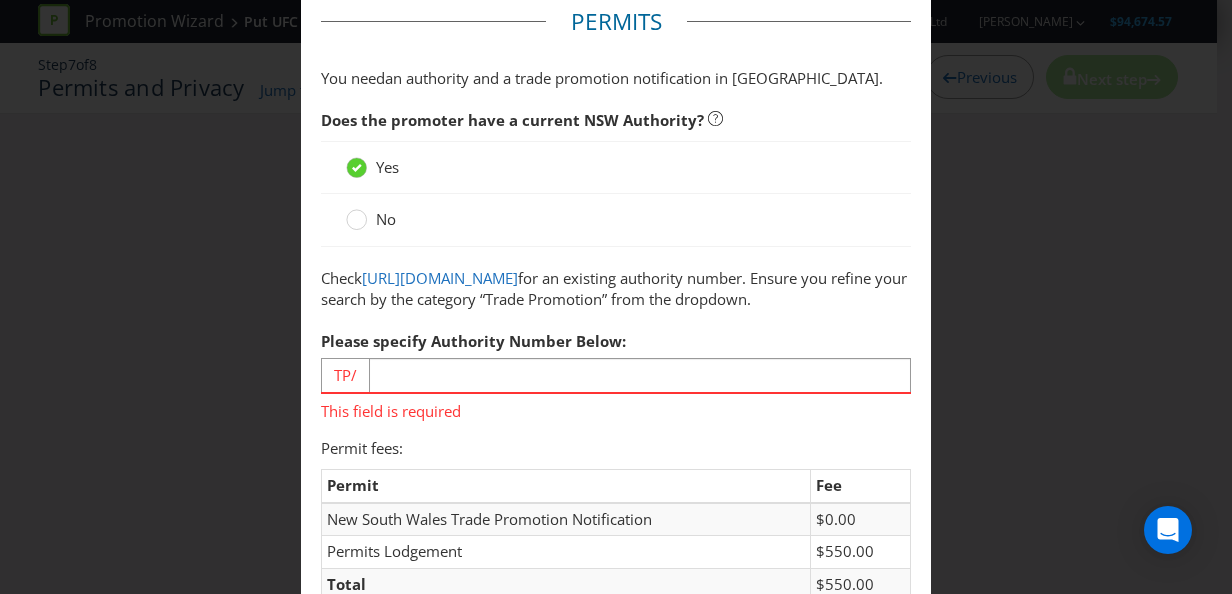 click on "TP/" at bounding box center [345, 375] 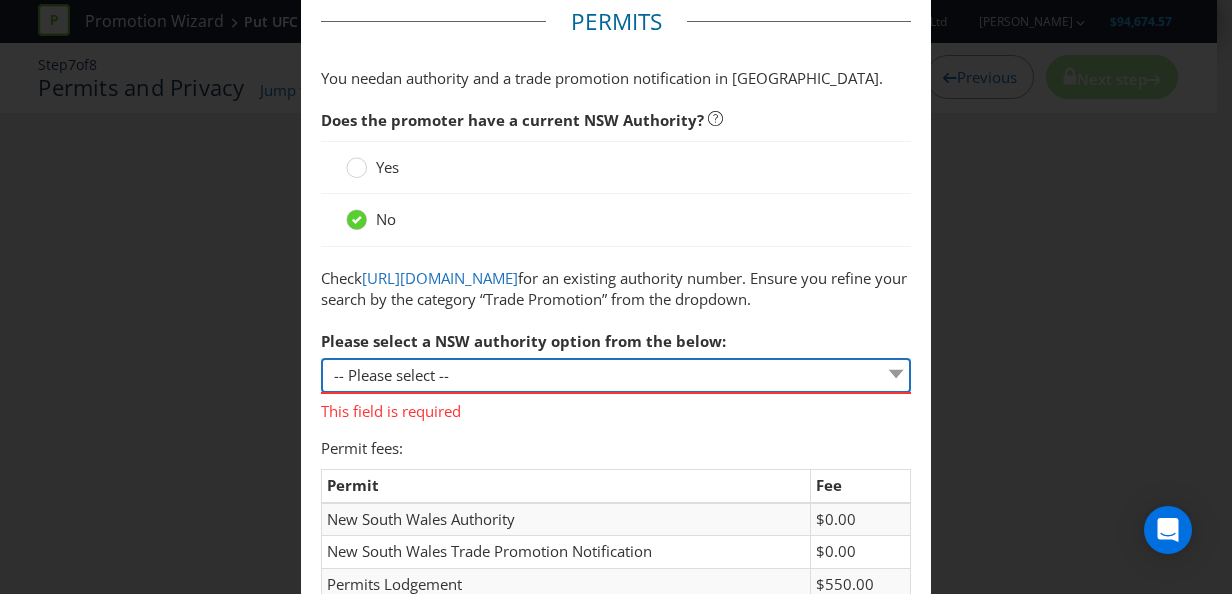 click on "-- Please select --  1 year authority ($468) 3 year authority ($722) 5 year authority ($975)" at bounding box center [616, 375] 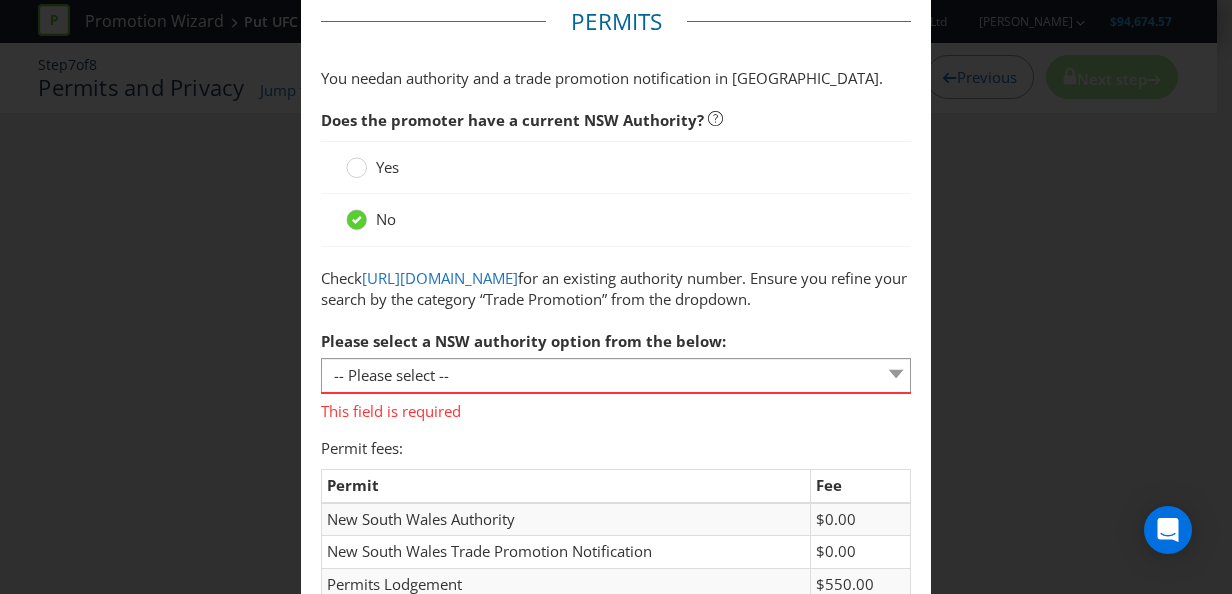 click on "Yes" at bounding box center [387, 167] 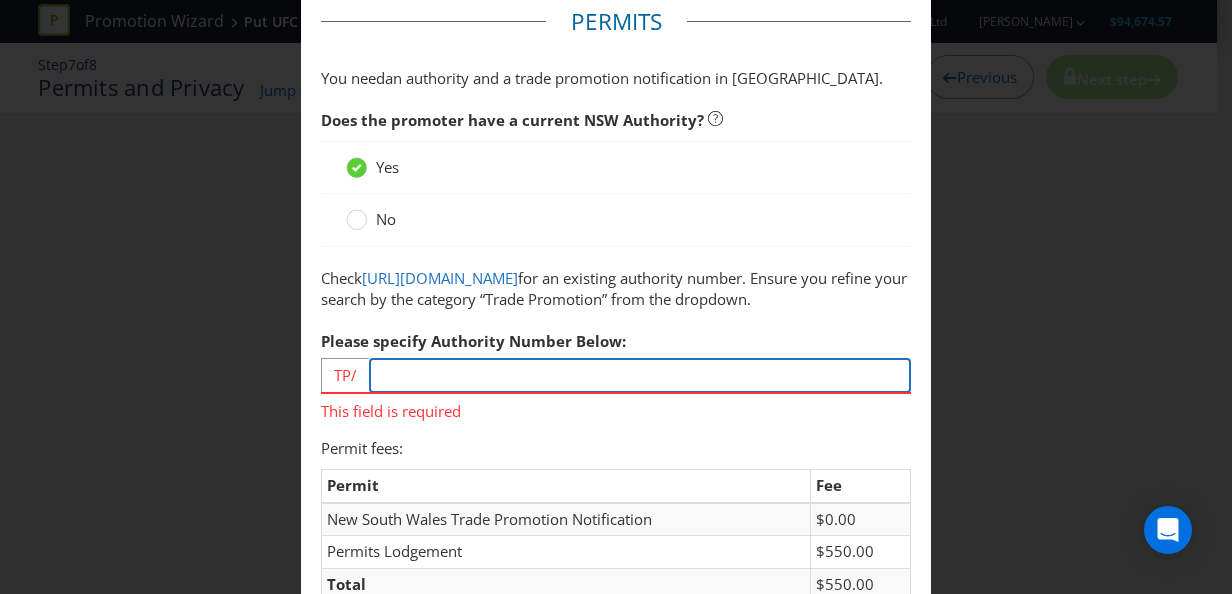 click at bounding box center (640, 375) 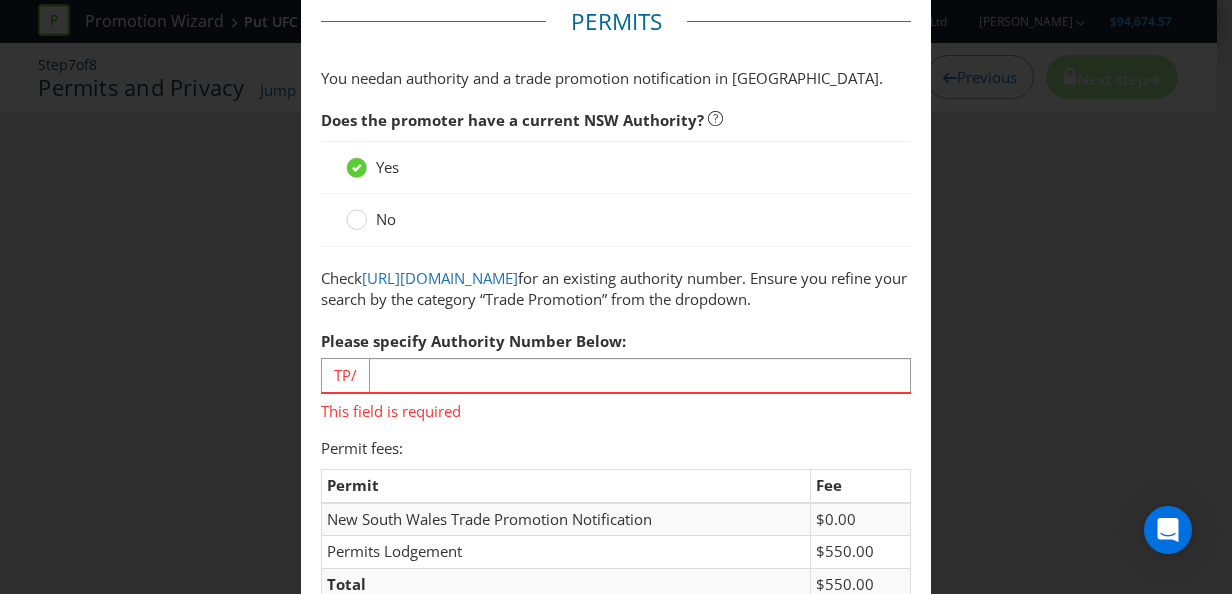 click on "TP/" at bounding box center [345, 375] 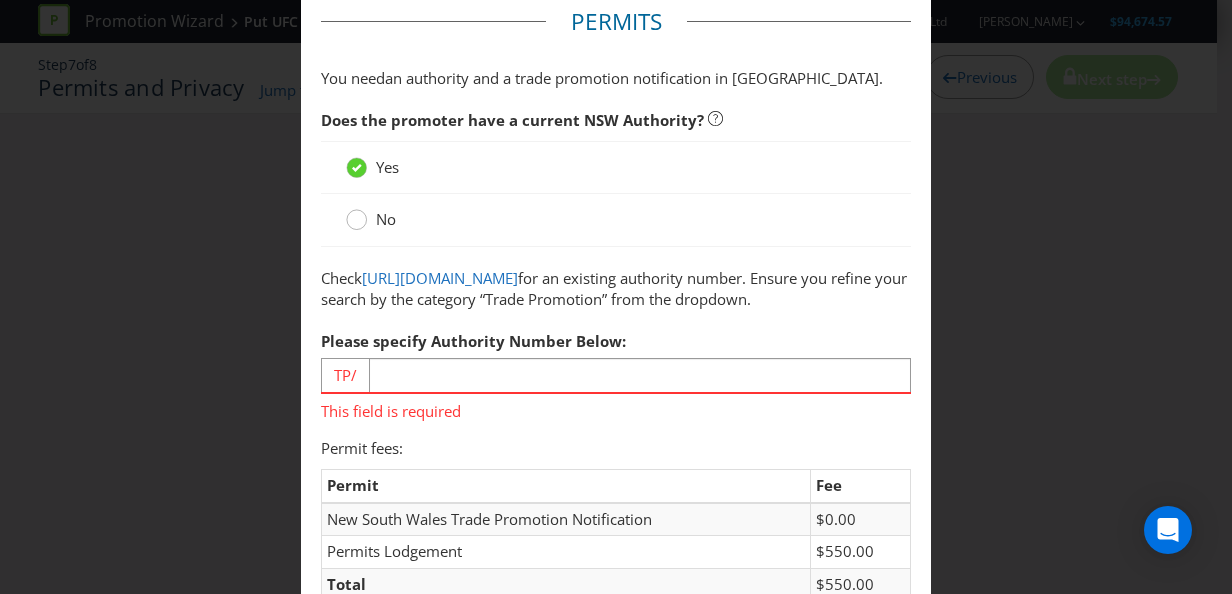 click 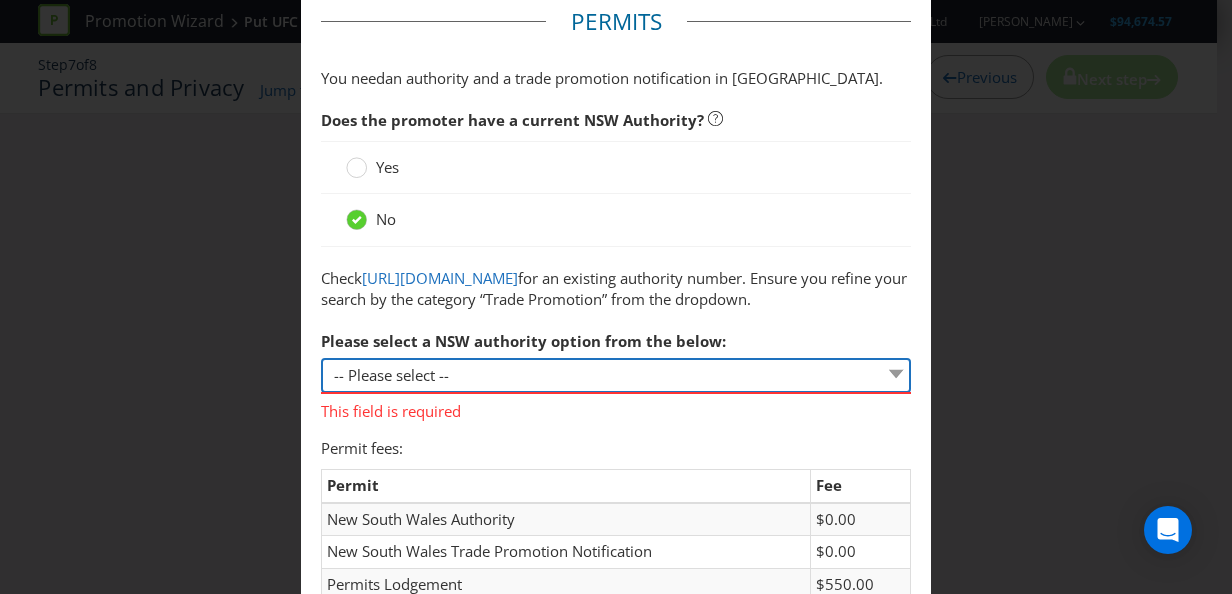 click on "-- Please select --  1 year authority ($468) 3 year authority ($722) 5 year authority ($975)" at bounding box center [616, 375] 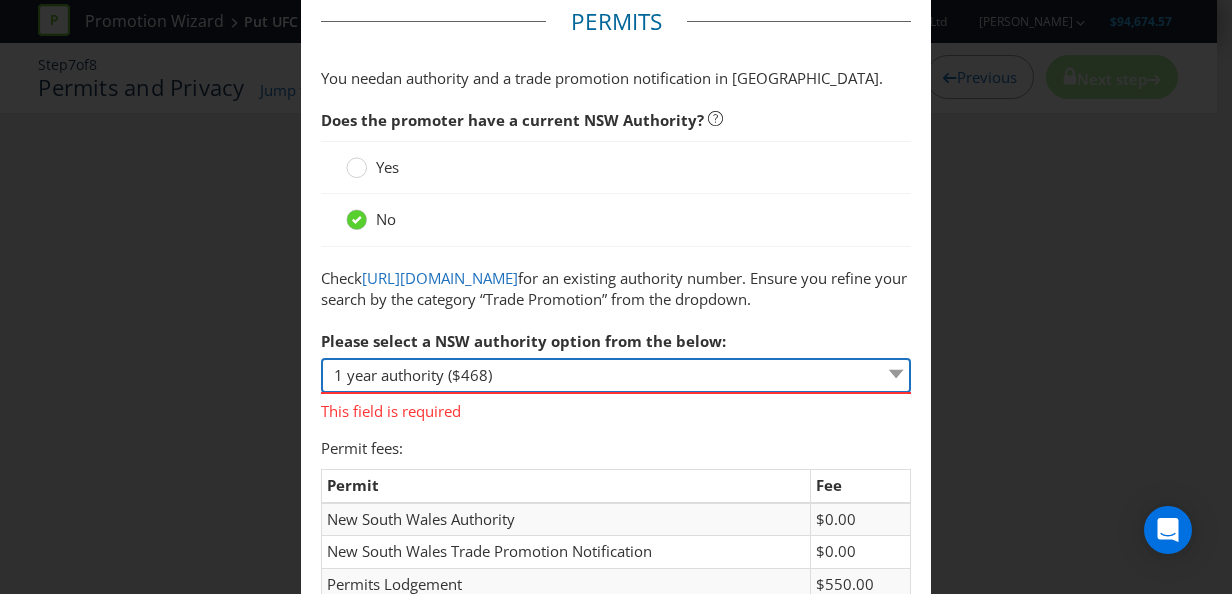 click on "-- Please select --  1 year authority ($468) 3 year authority ($722) 5 year authority ($975)" at bounding box center (616, 375) 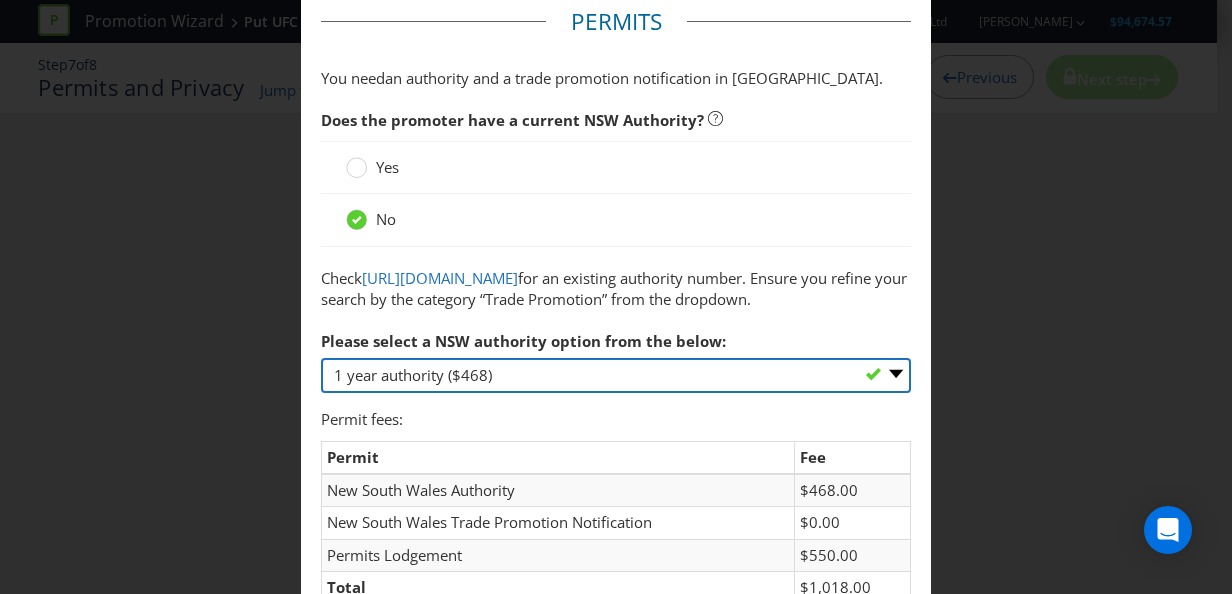 drag, startPoint x: 548, startPoint y: 402, endPoint x: 545, endPoint y: 414, distance: 12.369317 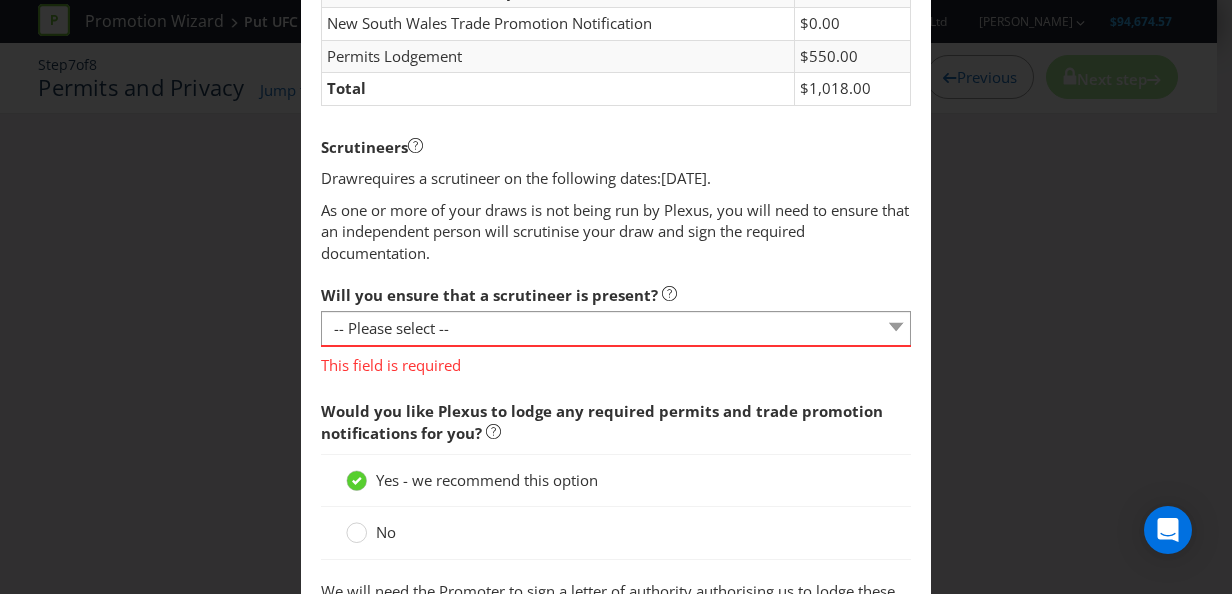 scroll, scrollTop: 600, scrollLeft: 0, axis: vertical 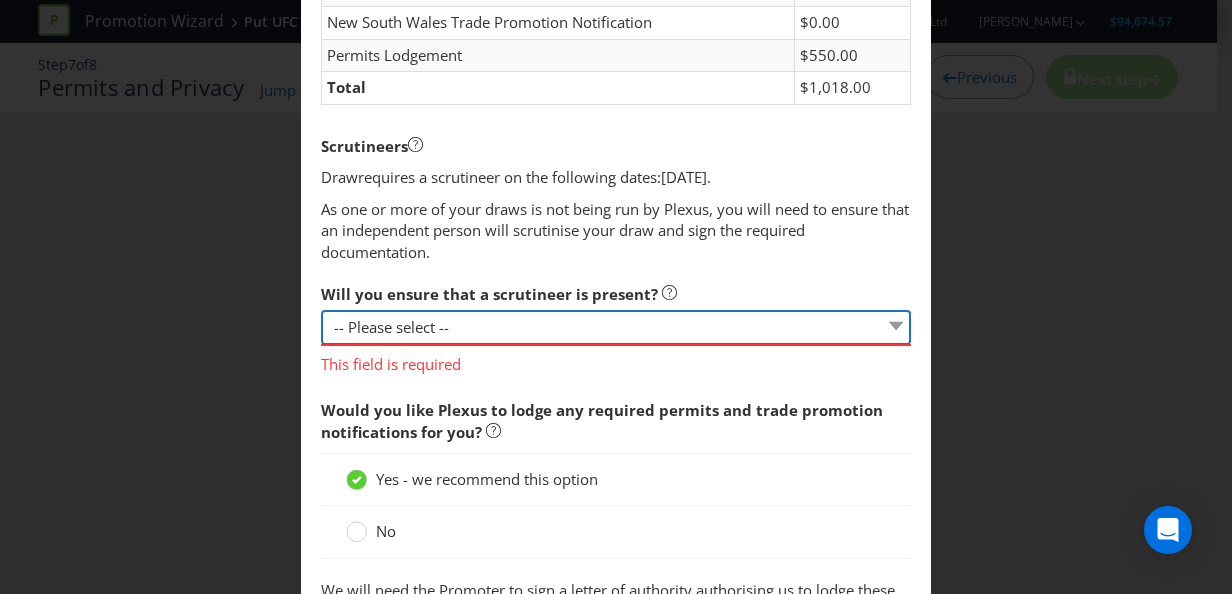 click on "-- Please select -- Yes, I agree to arrange for a scrutineer for each draw. No, I would like Plexus to run all my draws. No, I have obtained an exemption from the state regulatory authorities." at bounding box center [616, 327] 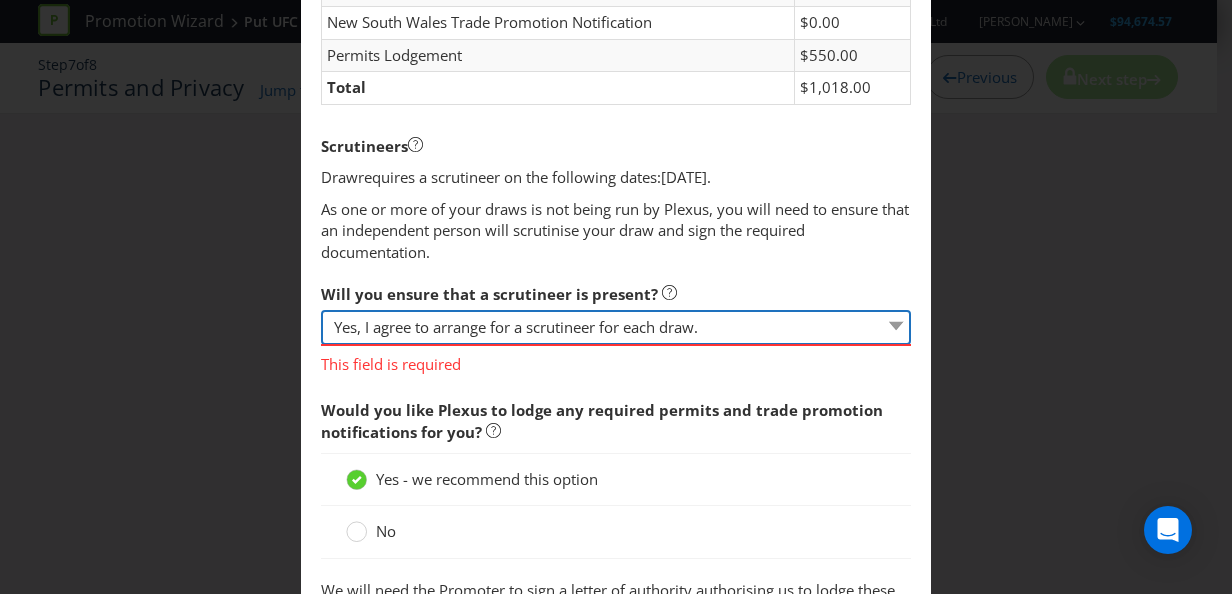 click on "-- Please select -- Yes, I agree to arrange for a scrutineer for each draw. No, I would like Plexus to run all my draws. No, I have obtained an exemption from the state regulatory authorities." at bounding box center (616, 327) 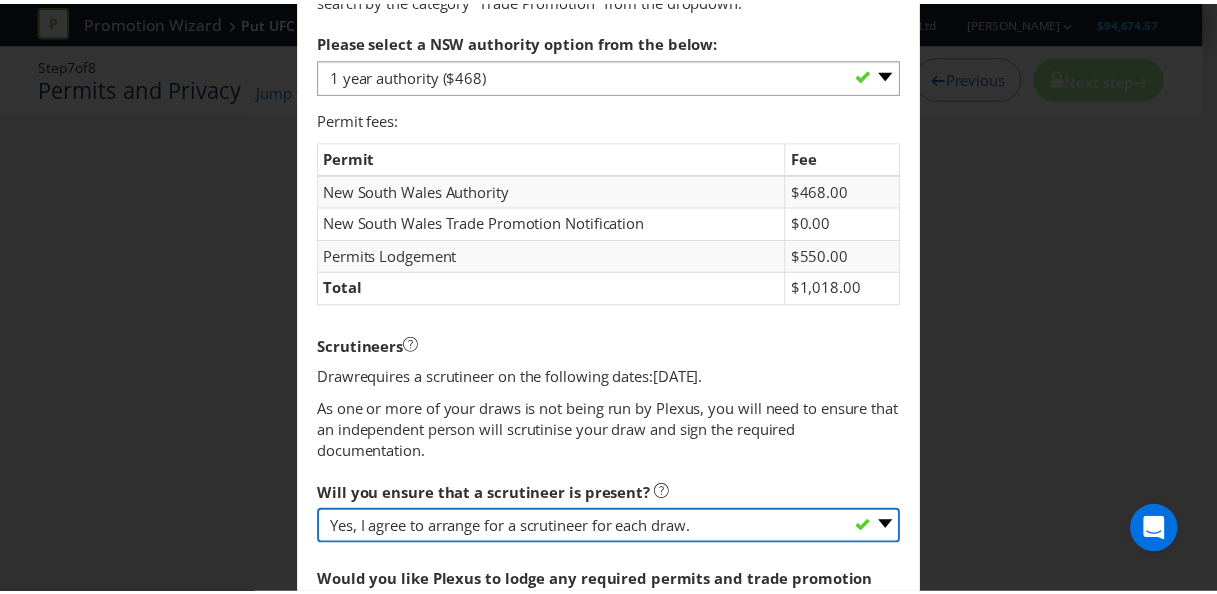 scroll, scrollTop: 0, scrollLeft: 0, axis: both 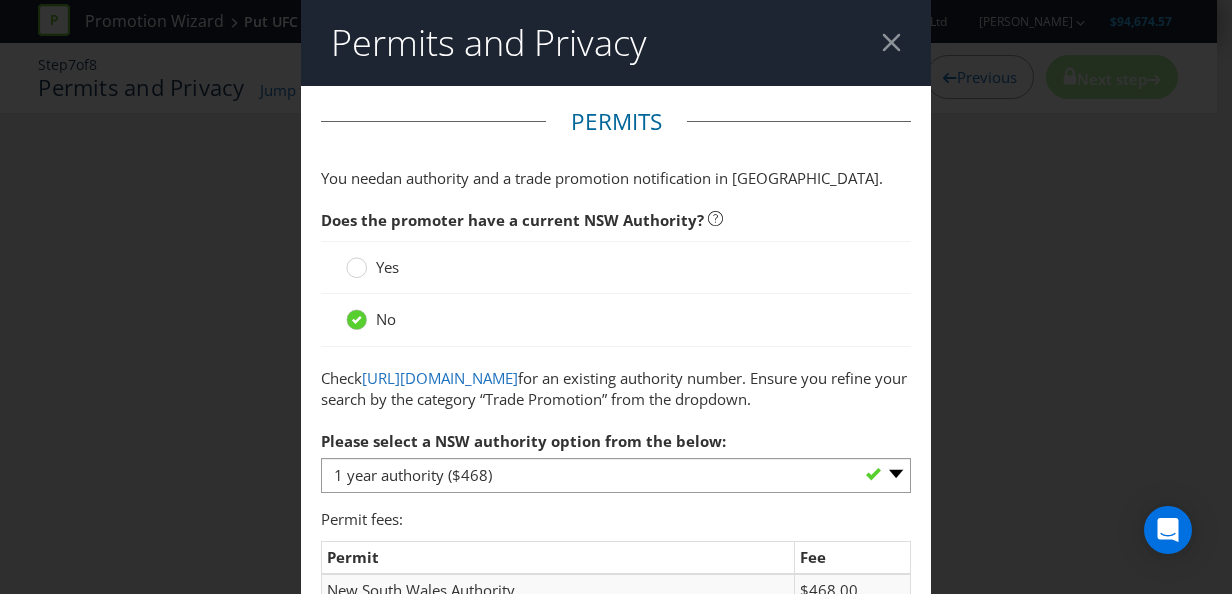 click at bounding box center [891, 42] 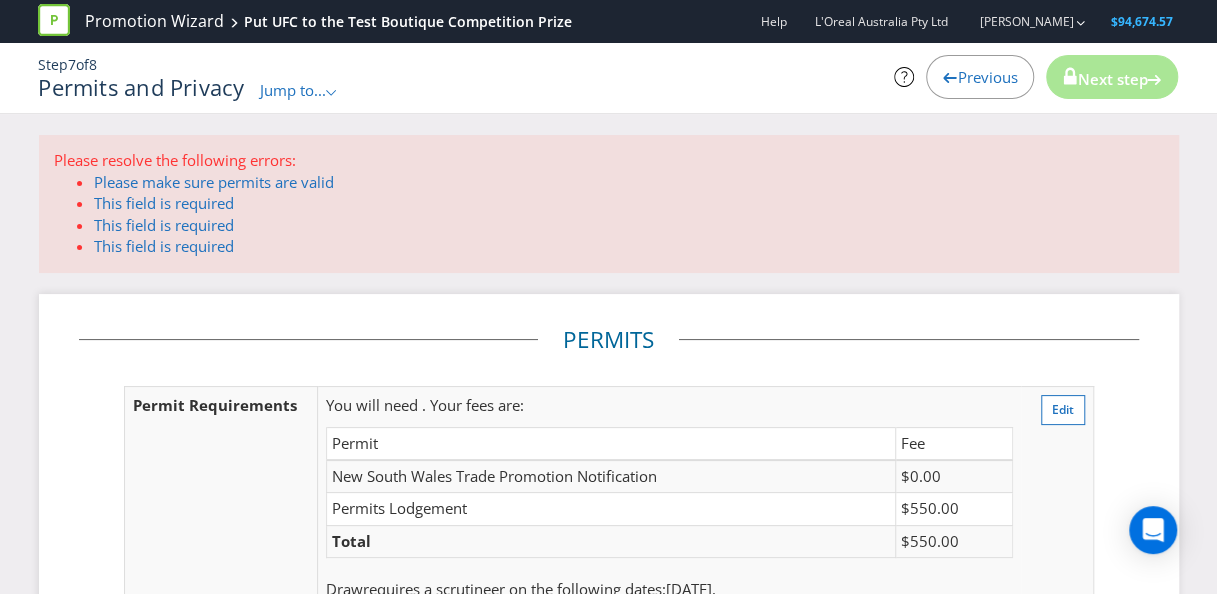 click on "Previous" at bounding box center [987, 77] 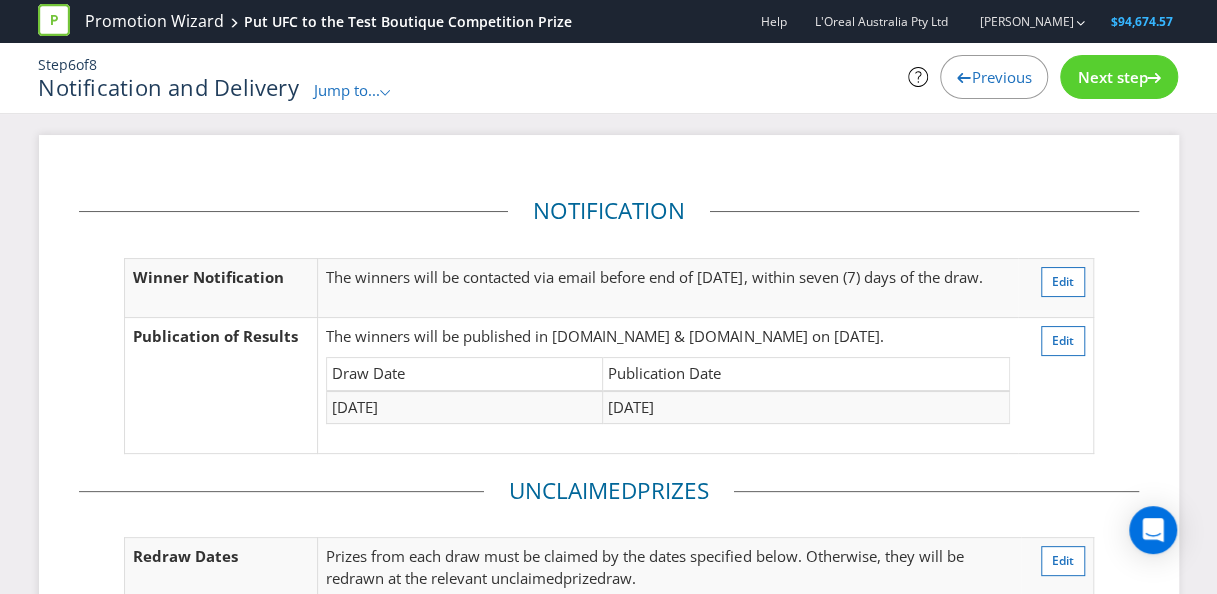 click on "Previous" at bounding box center (994, 77) 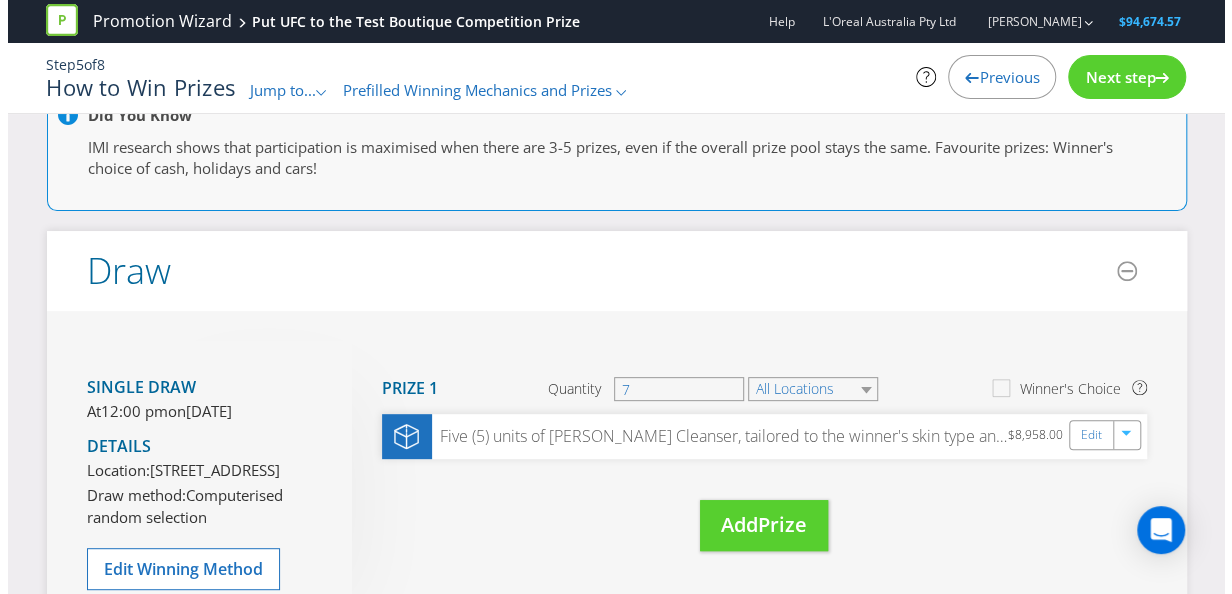 scroll, scrollTop: 200, scrollLeft: 0, axis: vertical 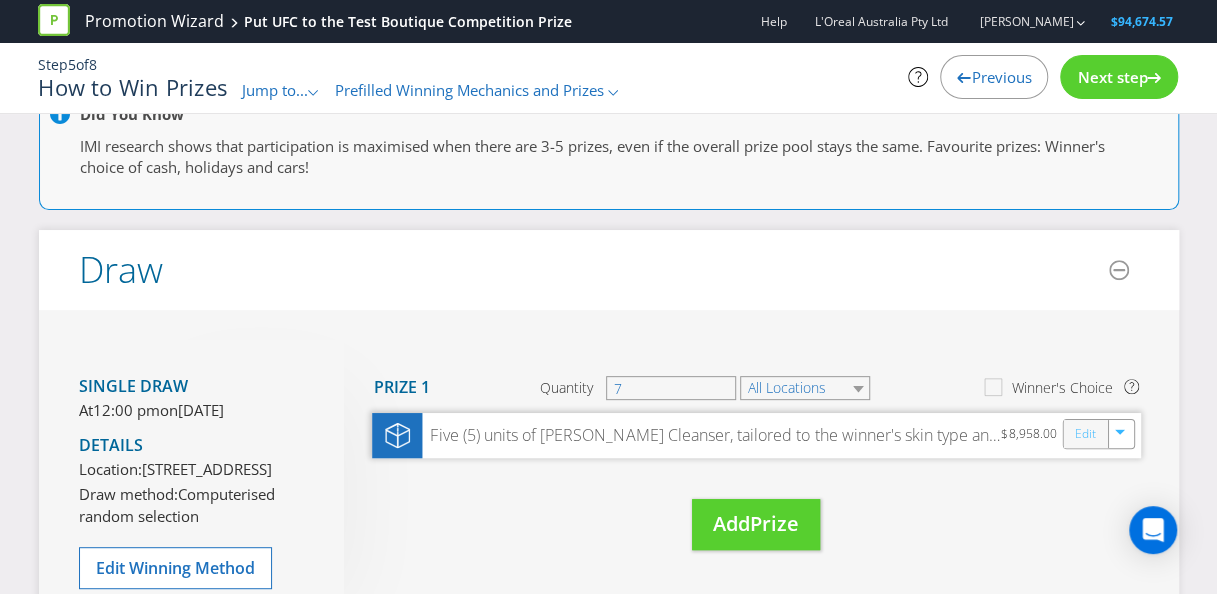 click on "Edit" at bounding box center (1084, 434) 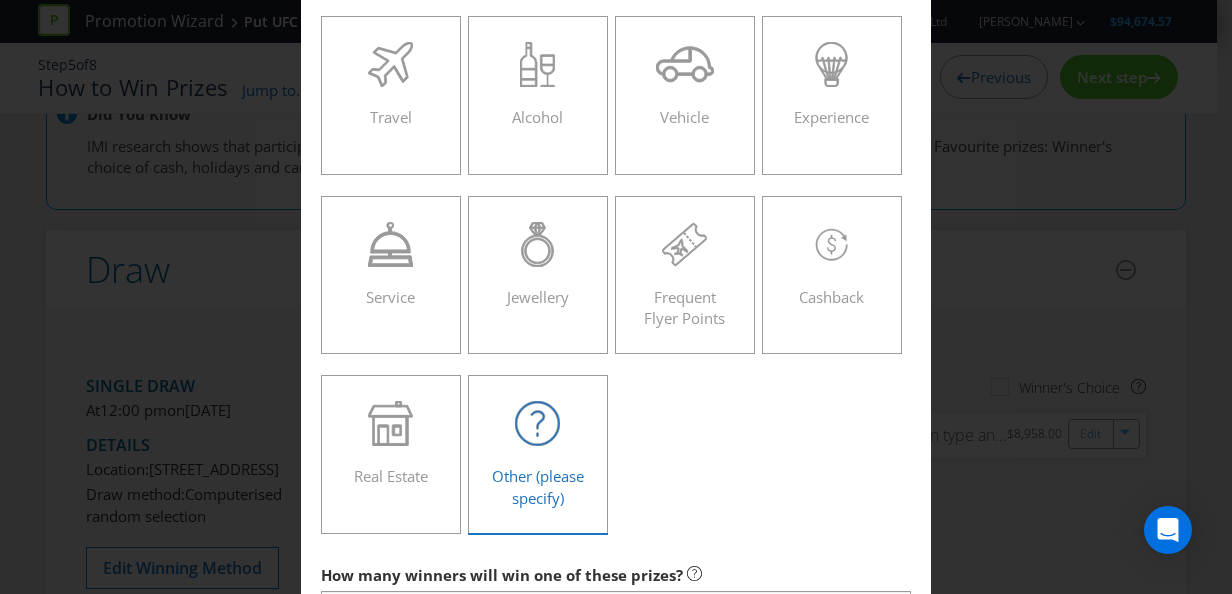 scroll, scrollTop: 700, scrollLeft: 0, axis: vertical 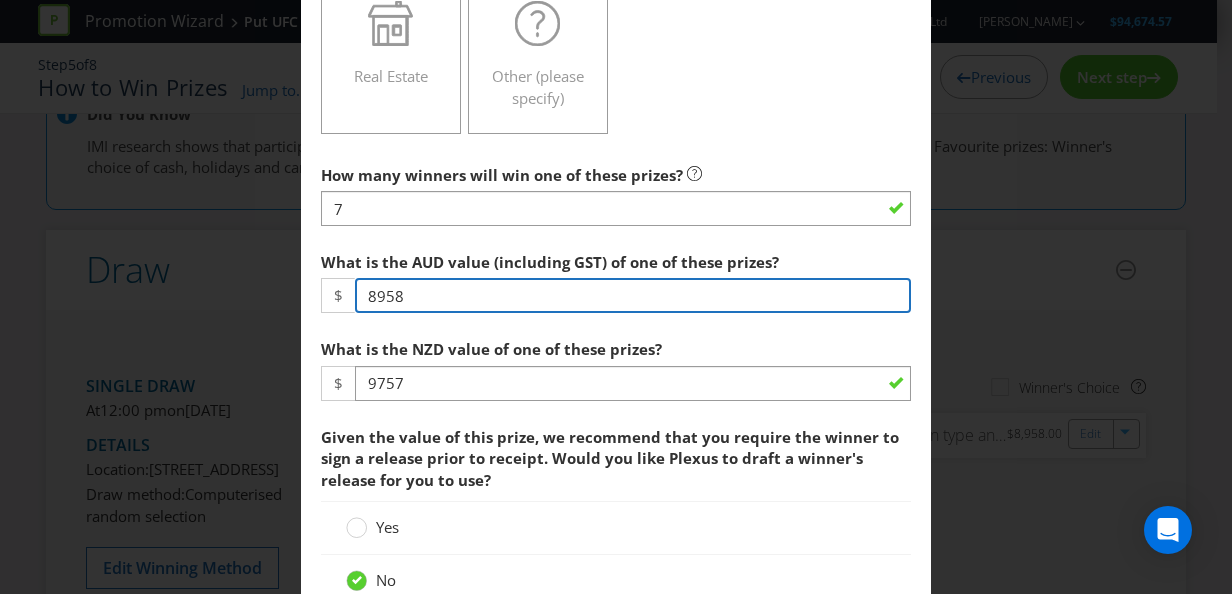 drag, startPoint x: 444, startPoint y: 309, endPoint x: 300, endPoint y: 276, distance: 147.73286 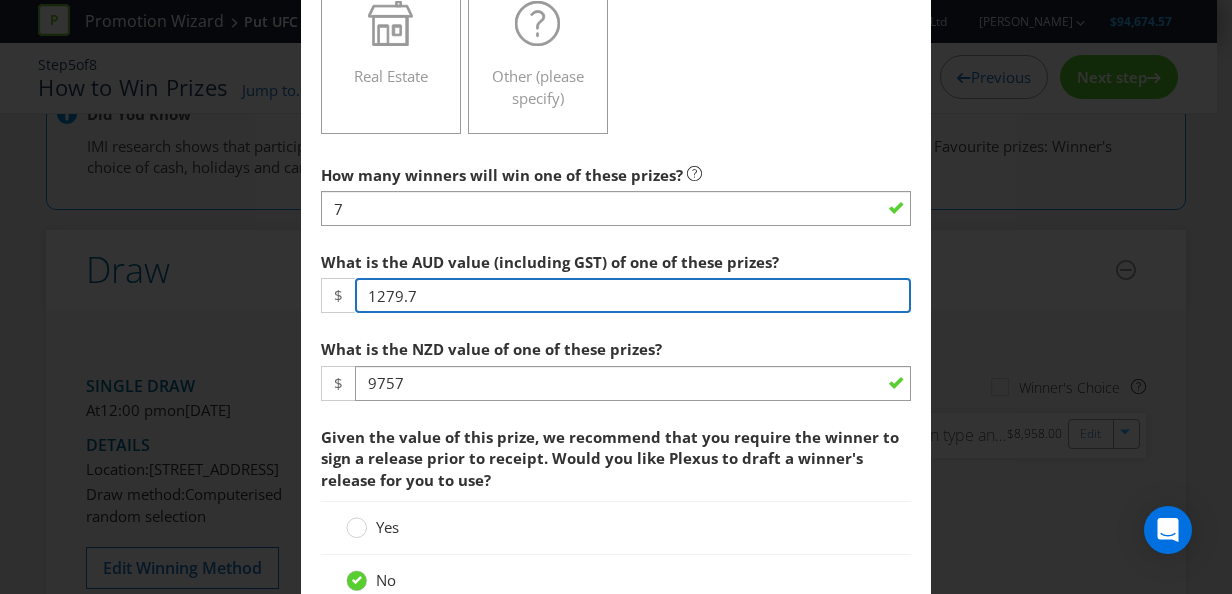 type on "1279.7" 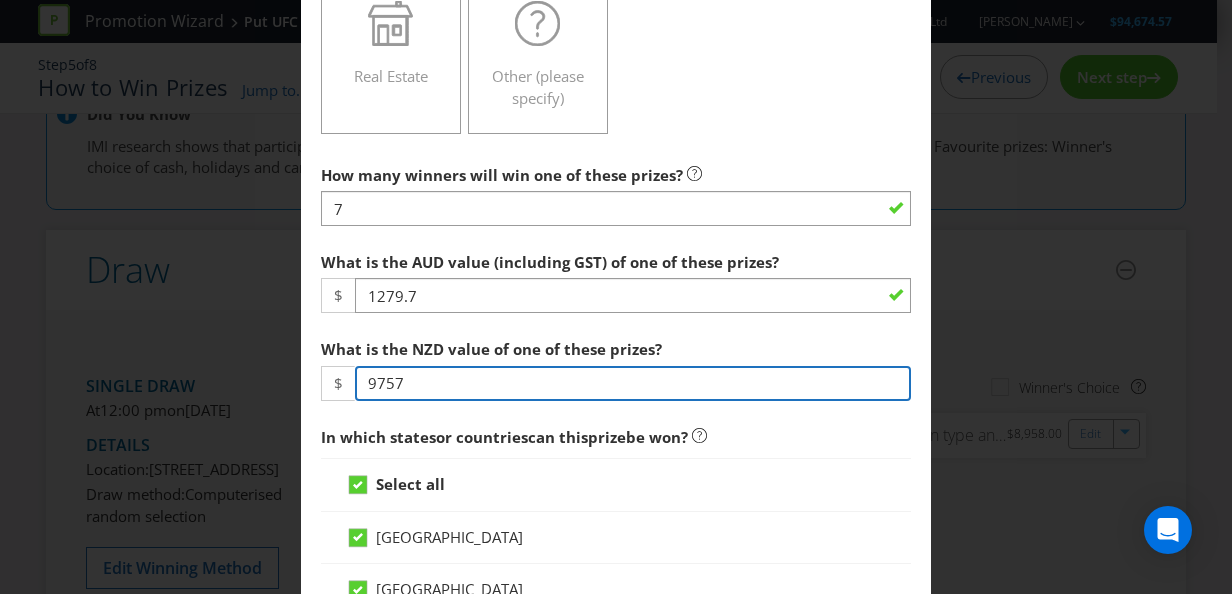 drag, startPoint x: 437, startPoint y: 383, endPoint x: 368, endPoint y: 373, distance: 69.72087 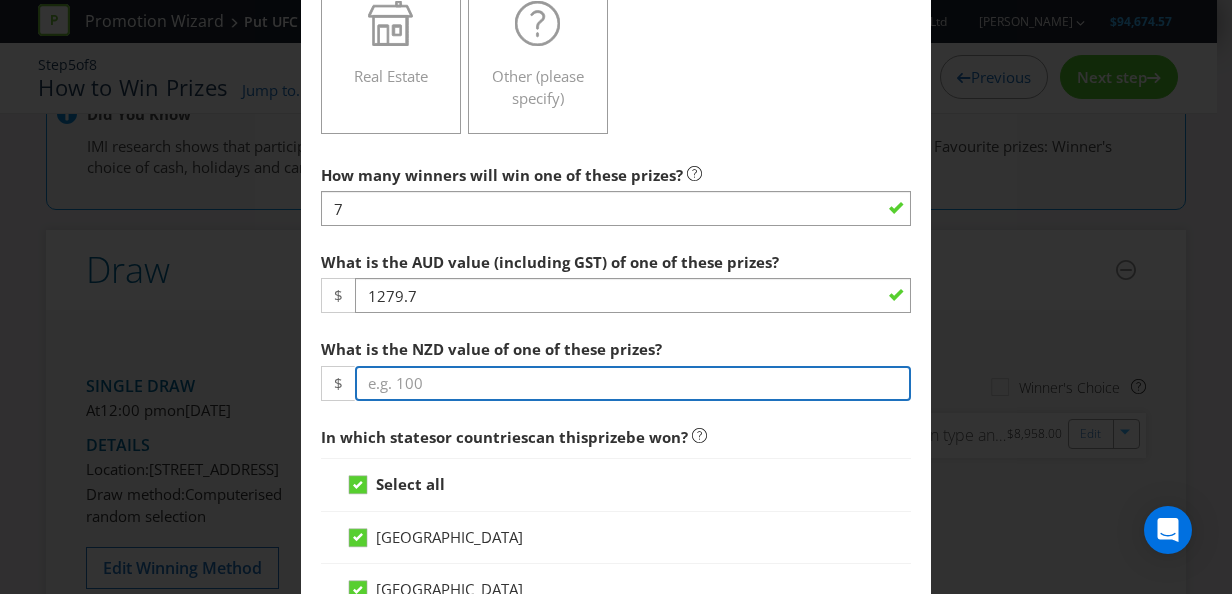 paste on "1393.85" 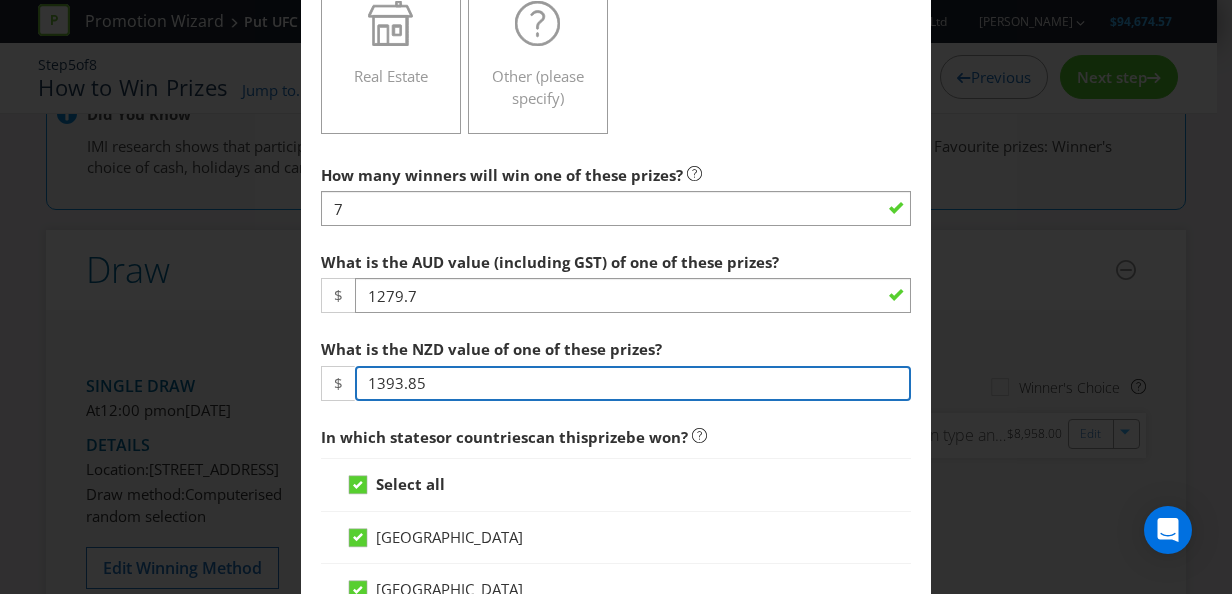 type on "1393.85" 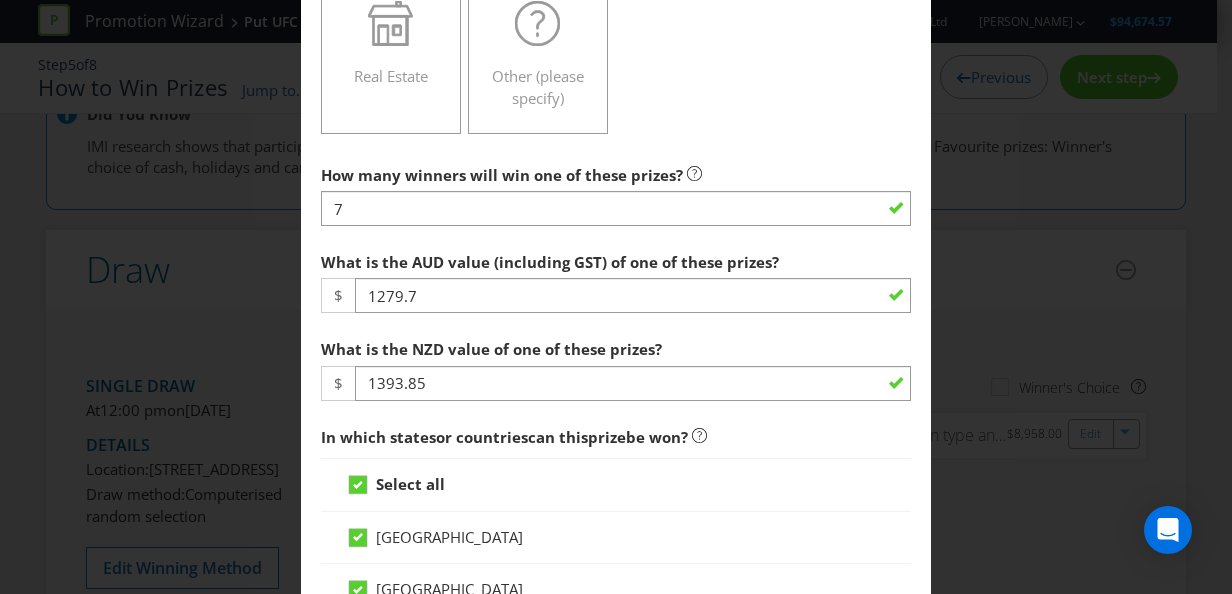 click on "In which states   or countries   can this  prize  be won?" at bounding box center [616, 437] 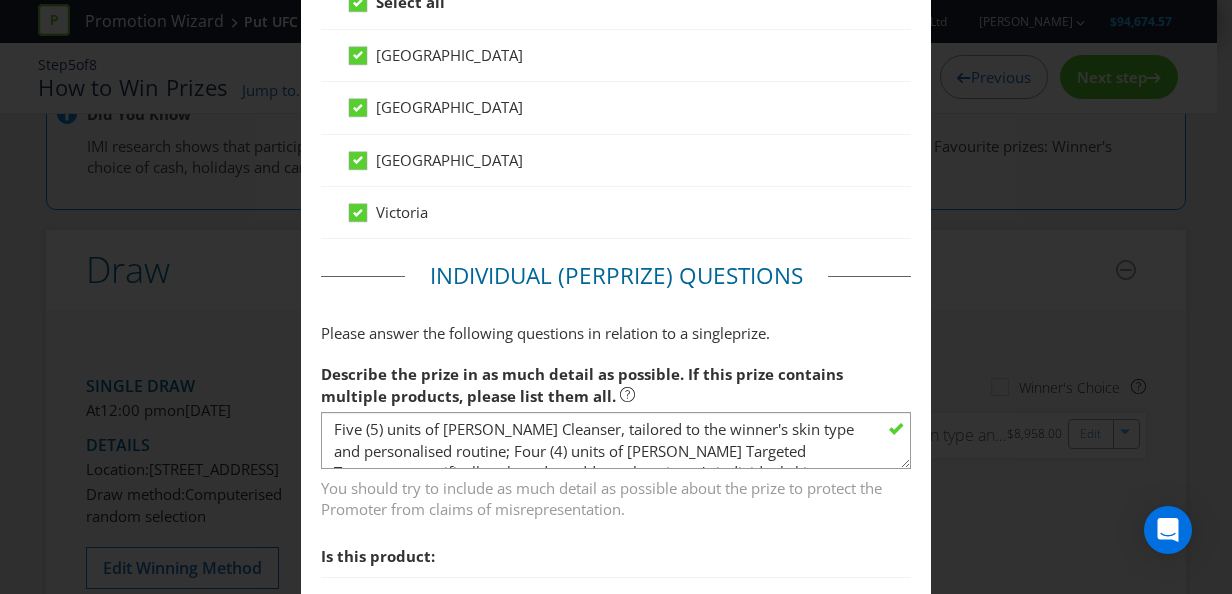 scroll, scrollTop: 1200, scrollLeft: 0, axis: vertical 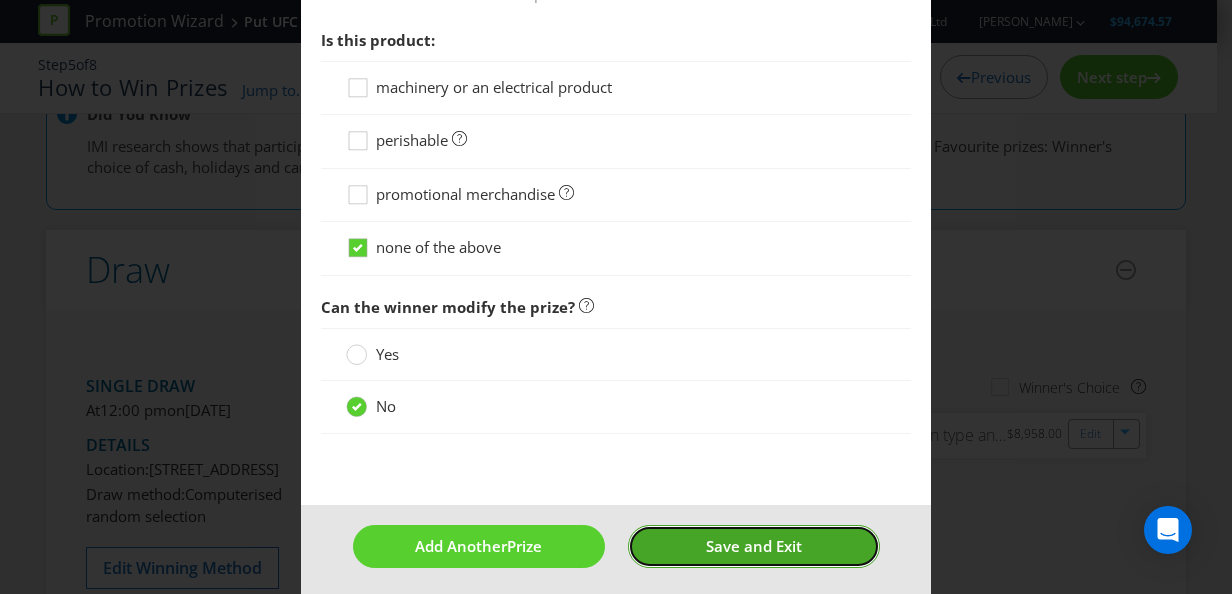 click on "Save and Exit" at bounding box center (754, 546) 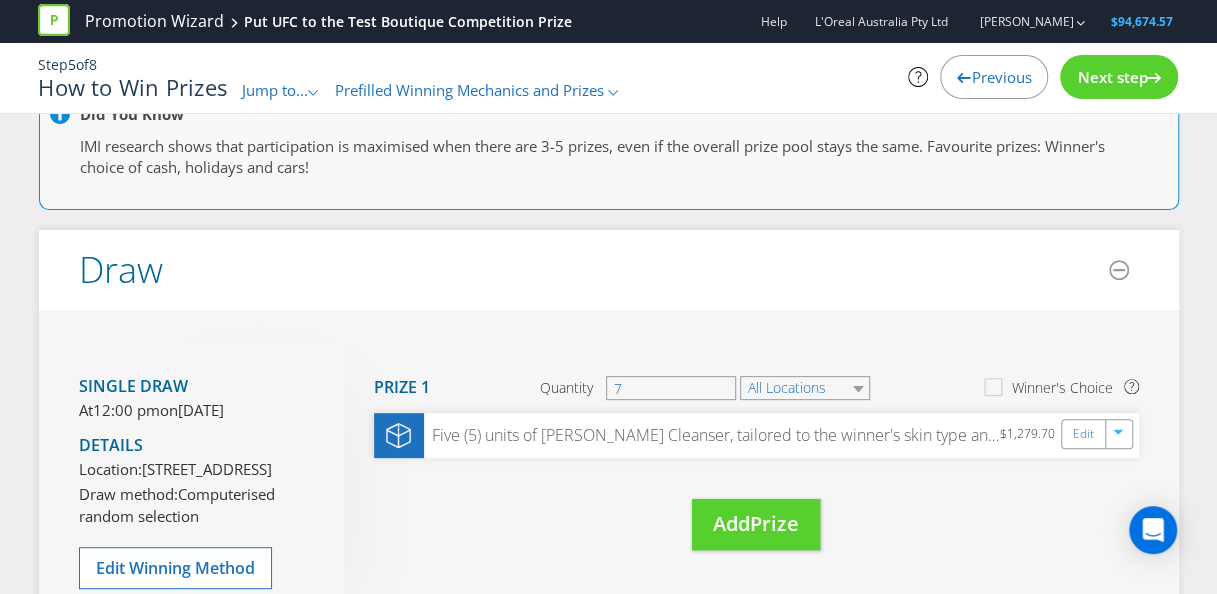 click on "Next step" at bounding box center (1112, 77) 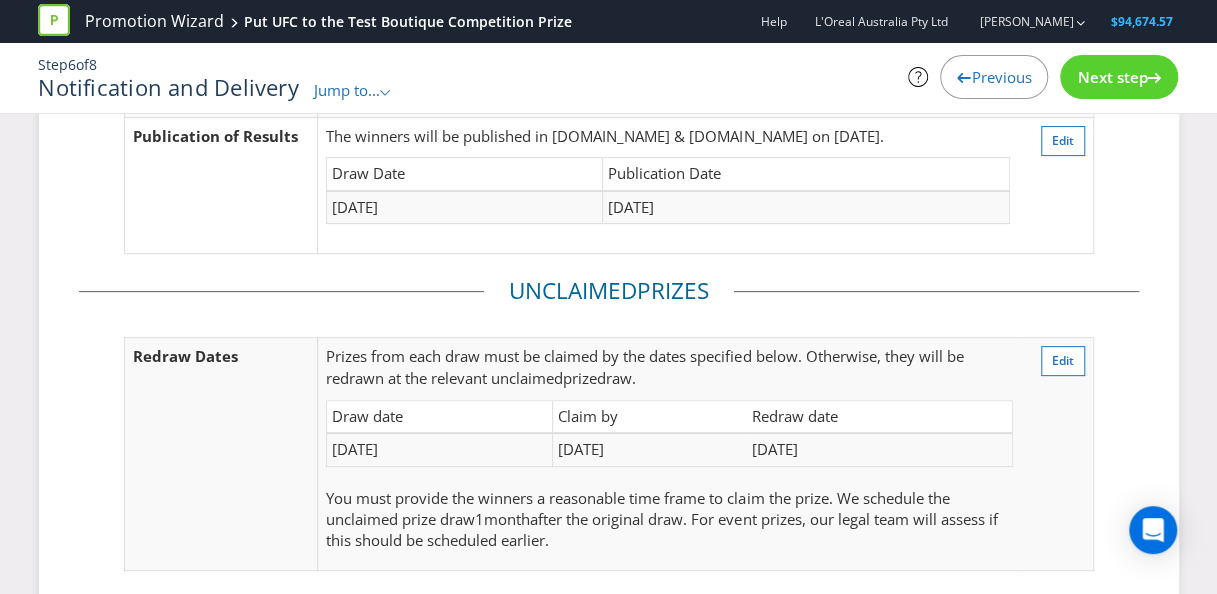 click on "Next step" at bounding box center (1112, 77) 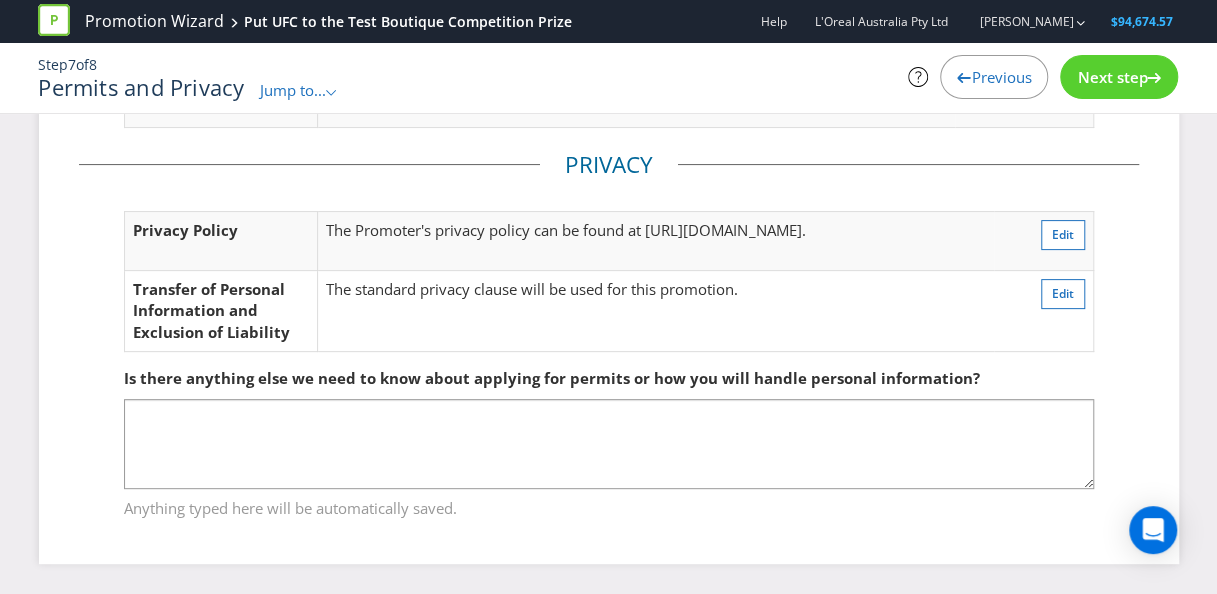 scroll, scrollTop: 157, scrollLeft: 0, axis: vertical 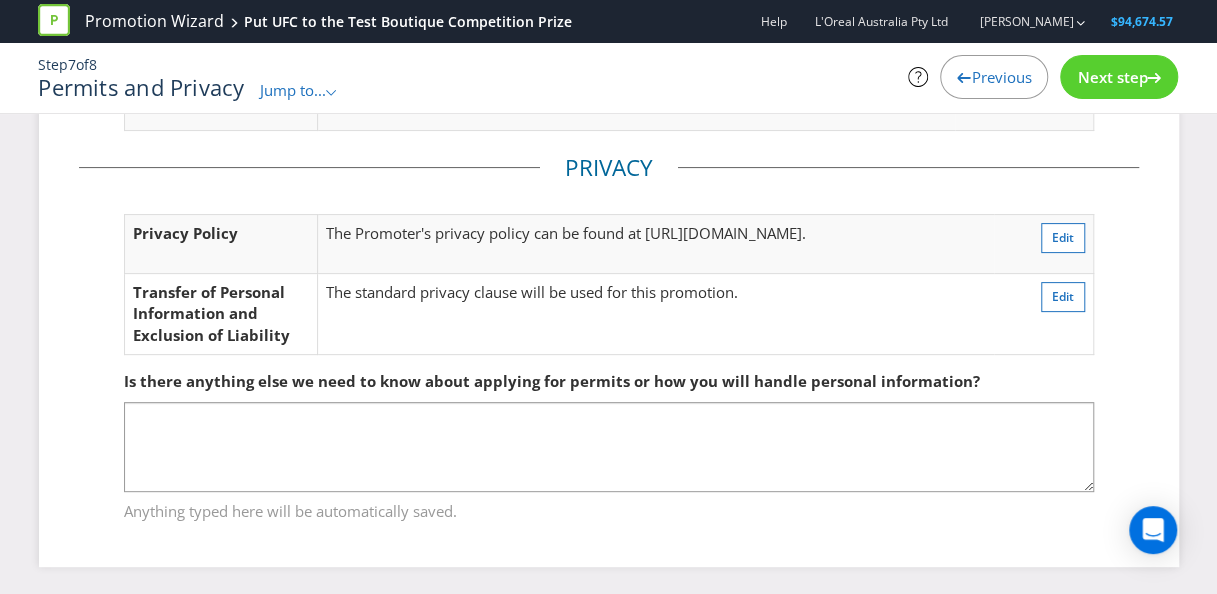 click on "Next step" at bounding box center [1112, 77] 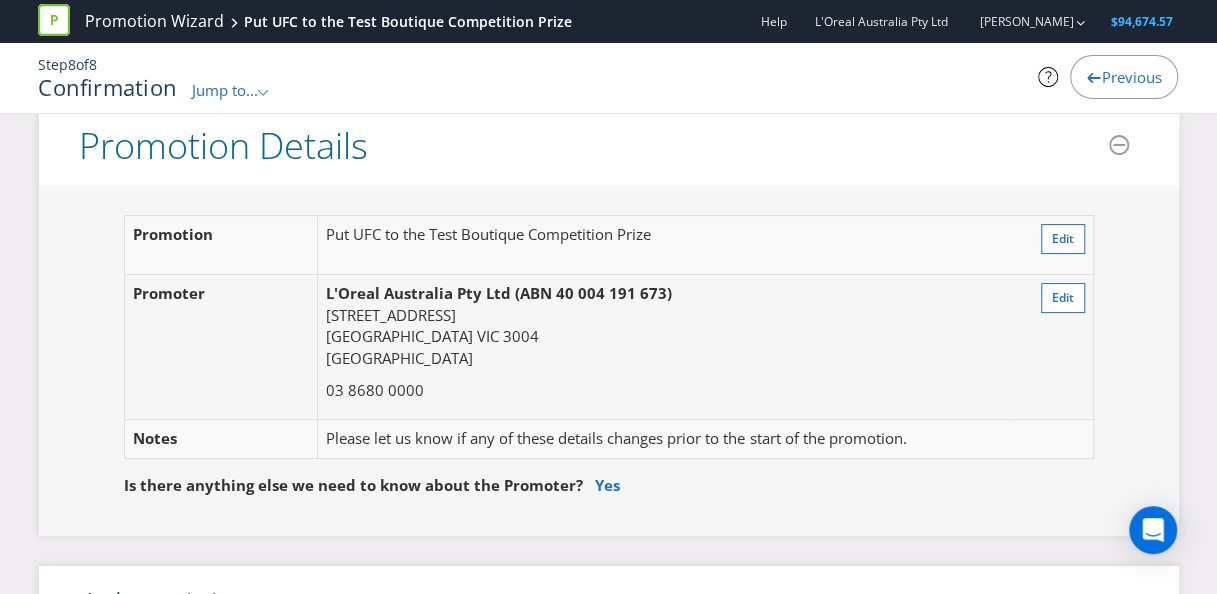 scroll, scrollTop: 0, scrollLeft: 0, axis: both 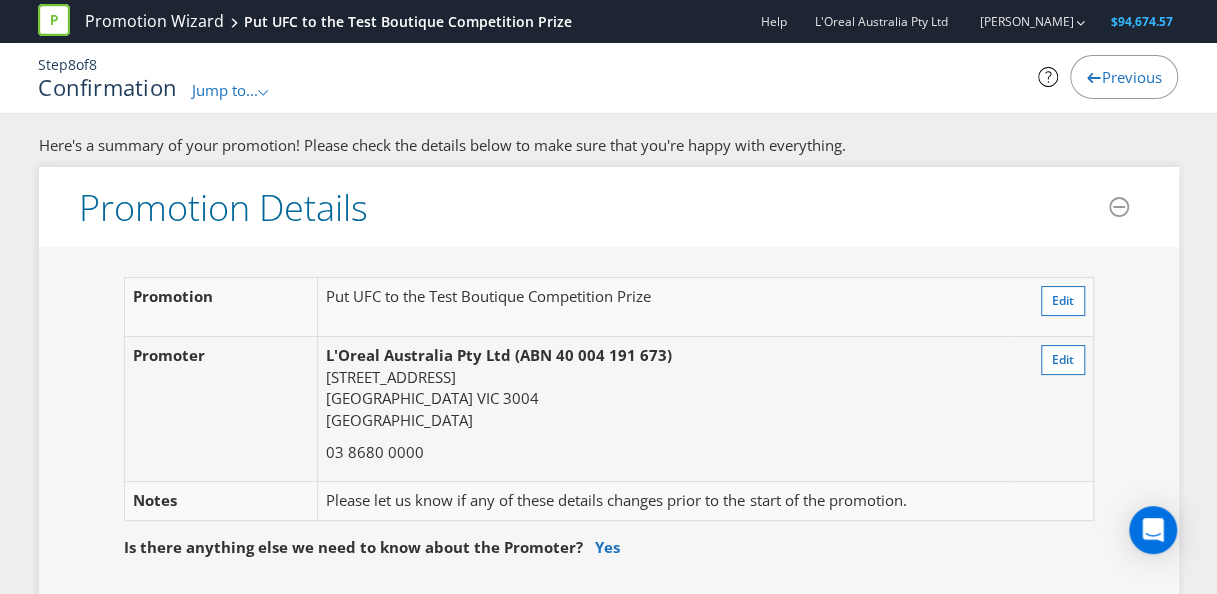 click on "Previous" at bounding box center [1131, 77] 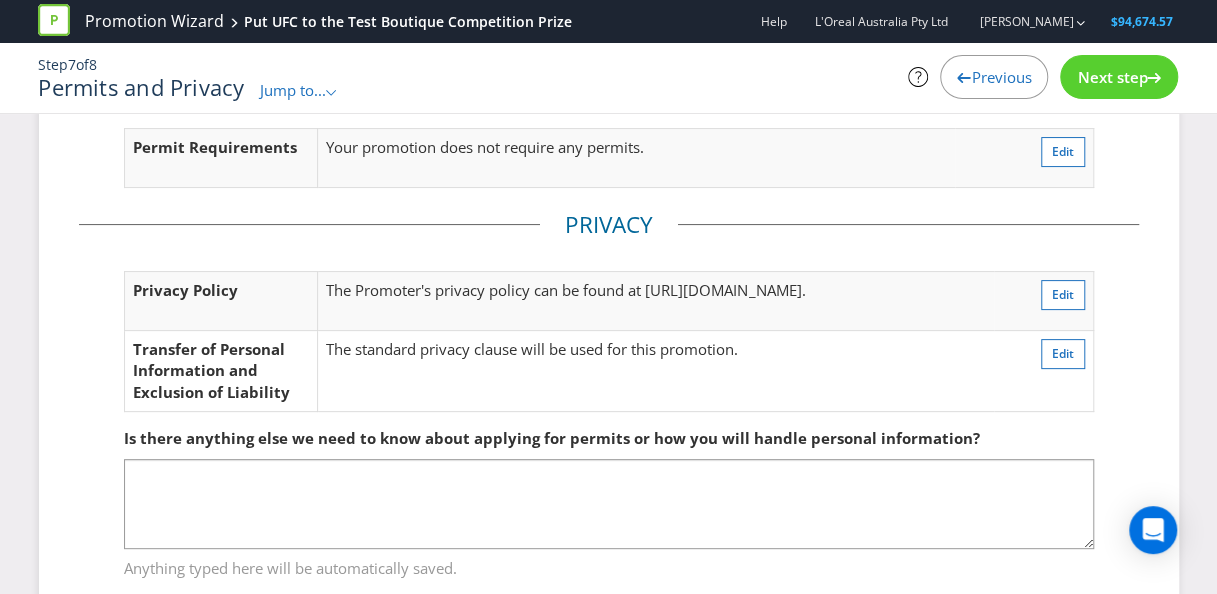 scroll, scrollTop: 157, scrollLeft: 0, axis: vertical 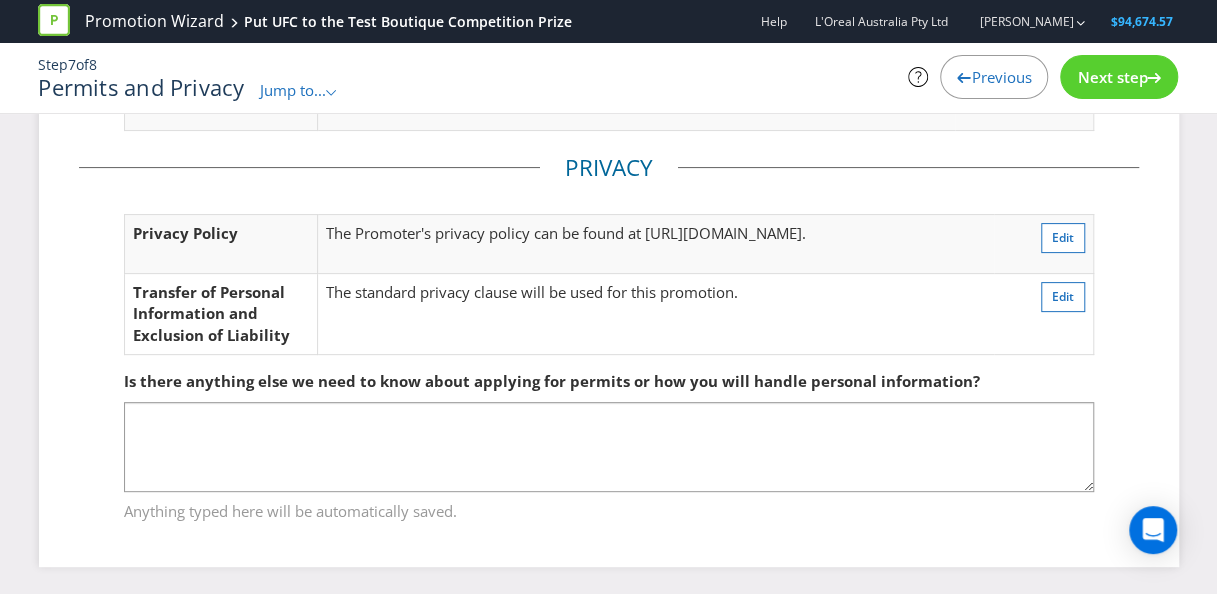 click on "Previous" at bounding box center [1001, 77] 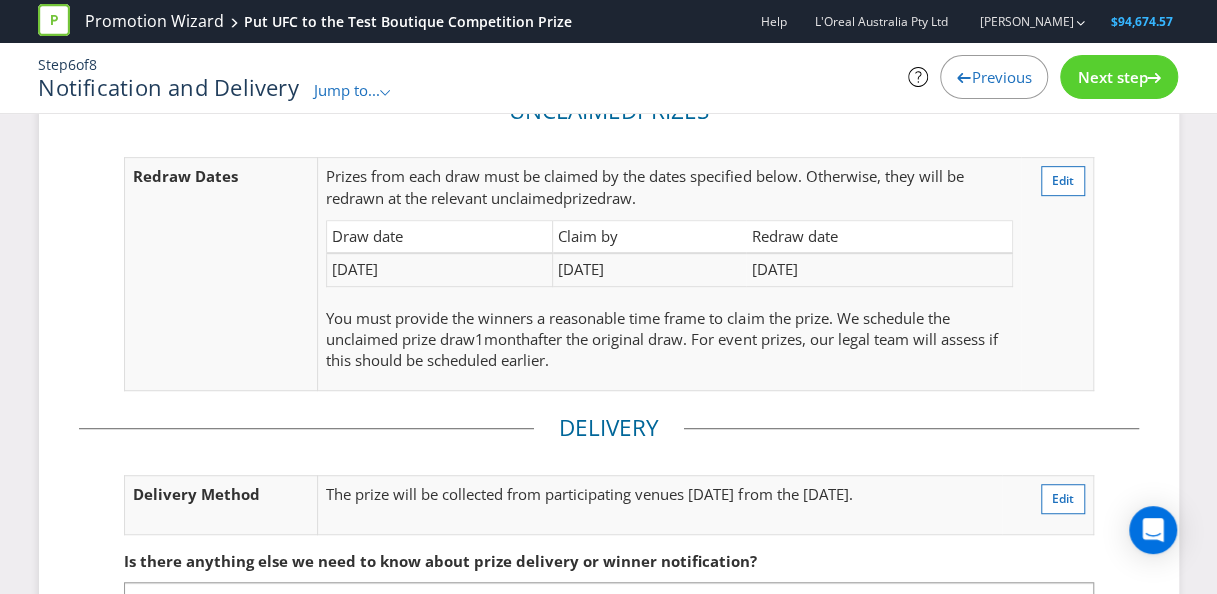 scroll, scrollTop: 568, scrollLeft: 0, axis: vertical 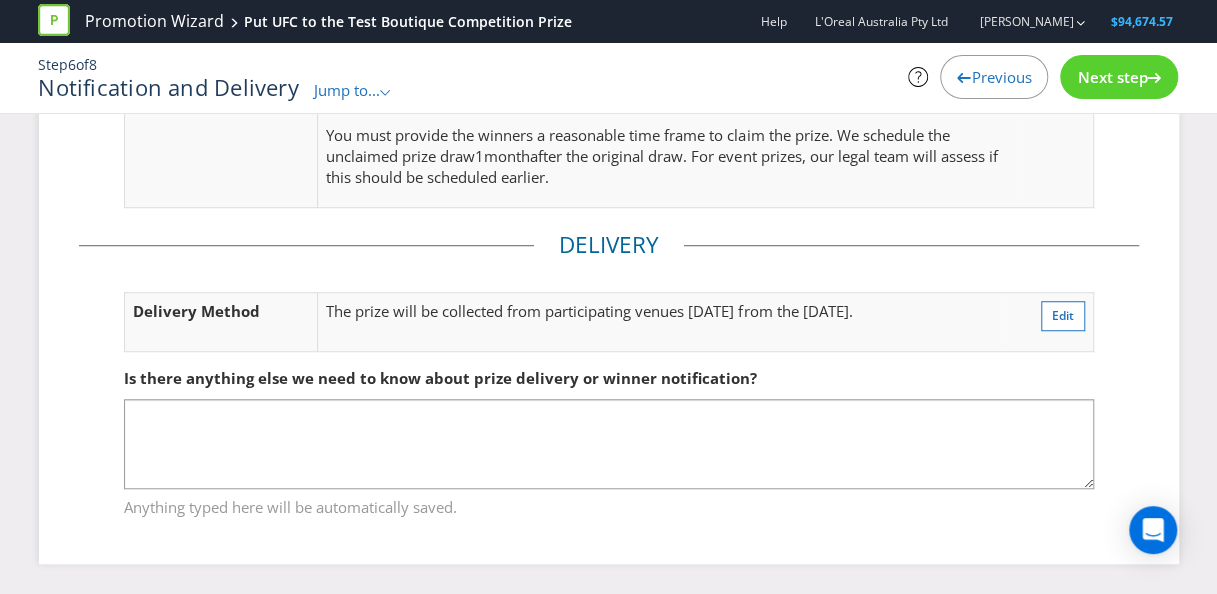 click on "Previous" at bounding box center [1001, 77] 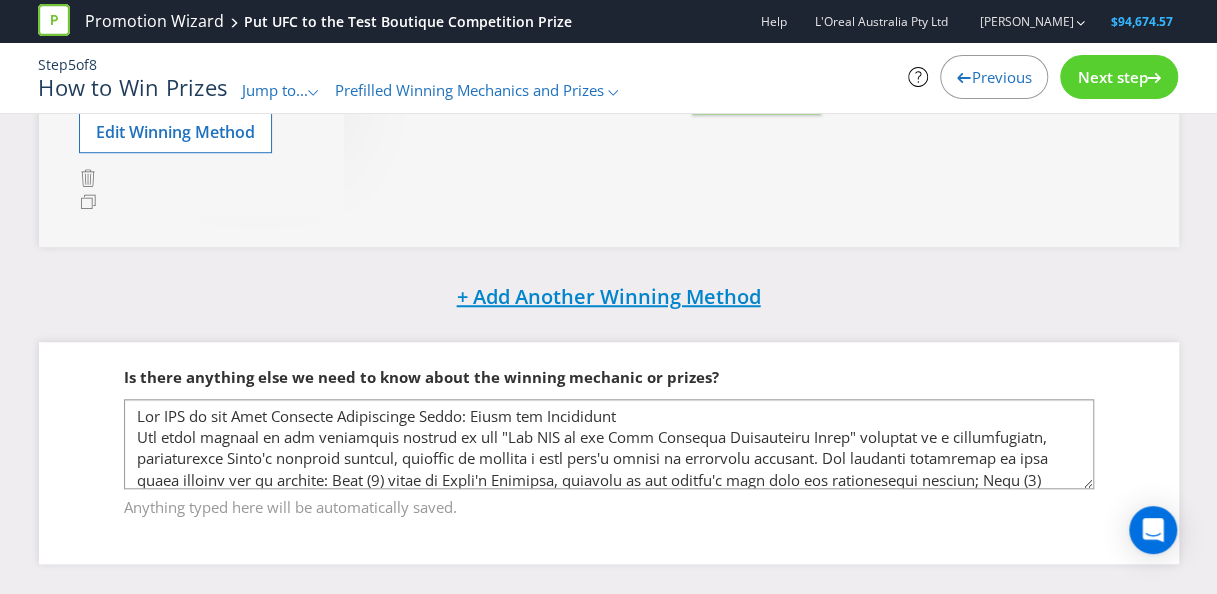 scroll, scrollTop: 674, scrollLeft: 0, axis: vertical 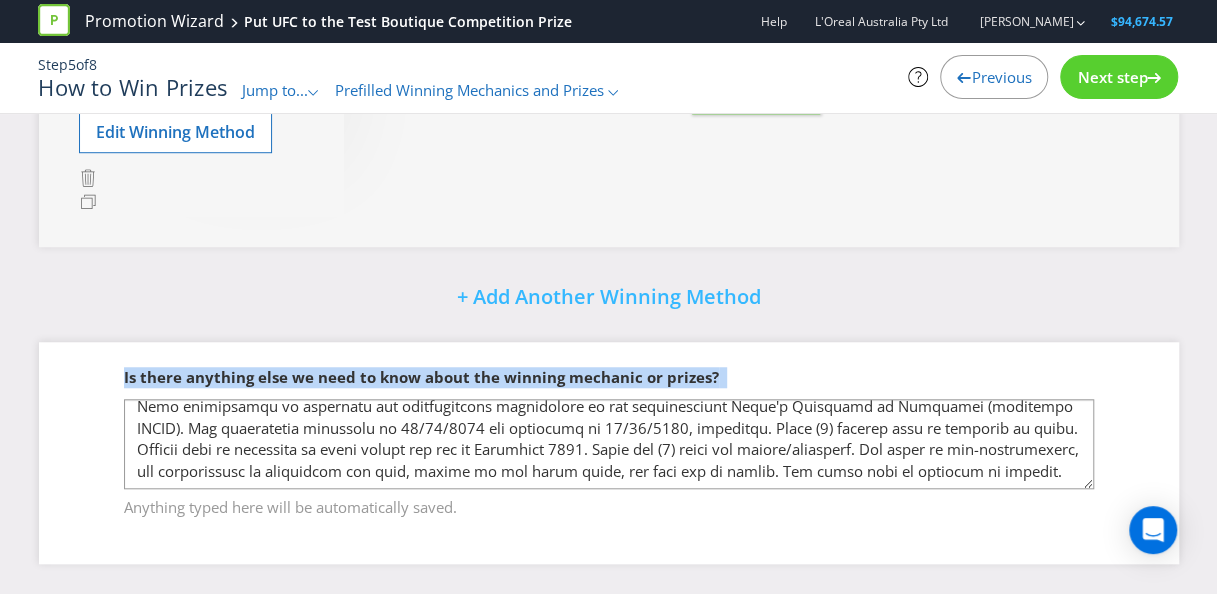 drag, startPoint x: 716, startPoint y: 376, endPoint x: 42, endPoint y: 393, distance: 674.21436 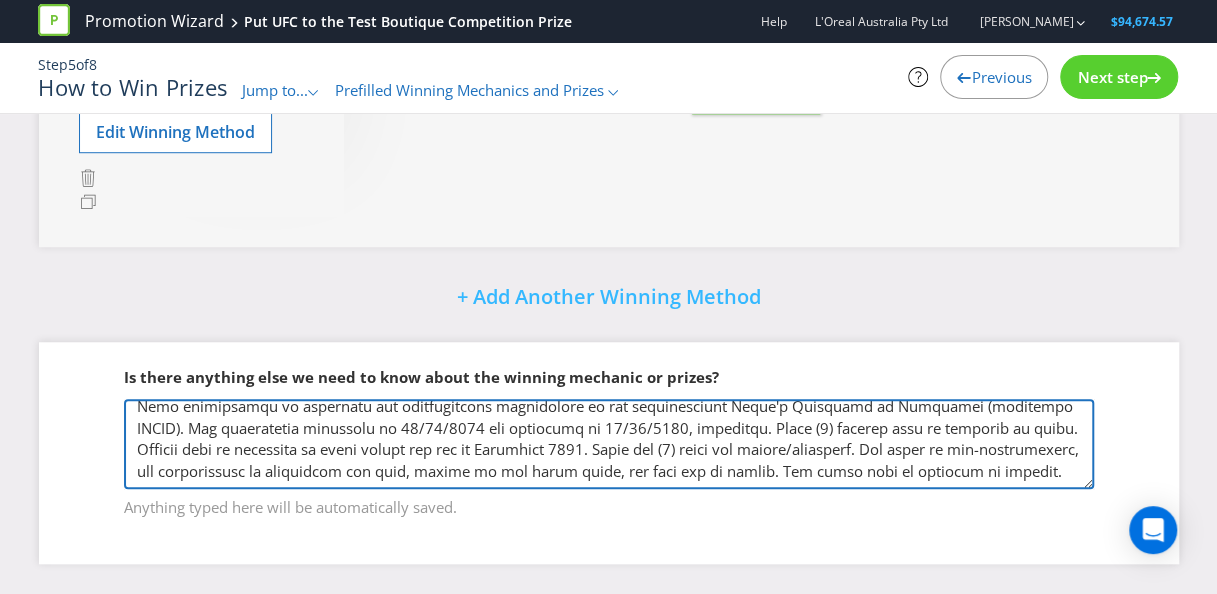 click at bounding box center [609, 444] 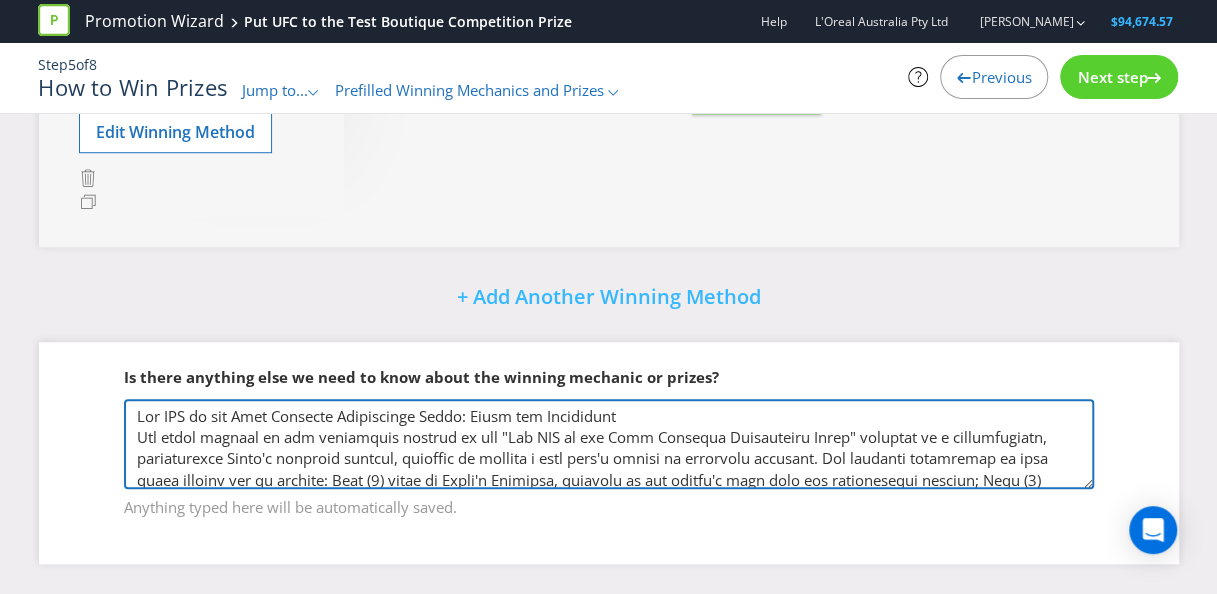 scroll, scrollTop: 287, scrollLeft: 0, axis: vertical 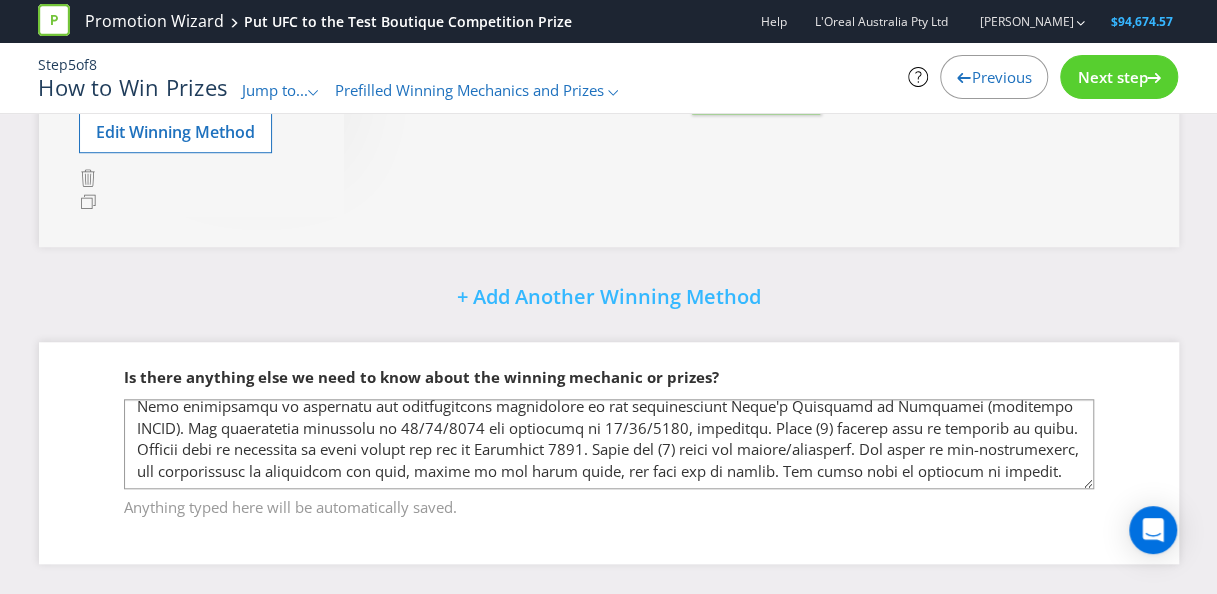 click on "Next step" at bounding box center [1112, 77] 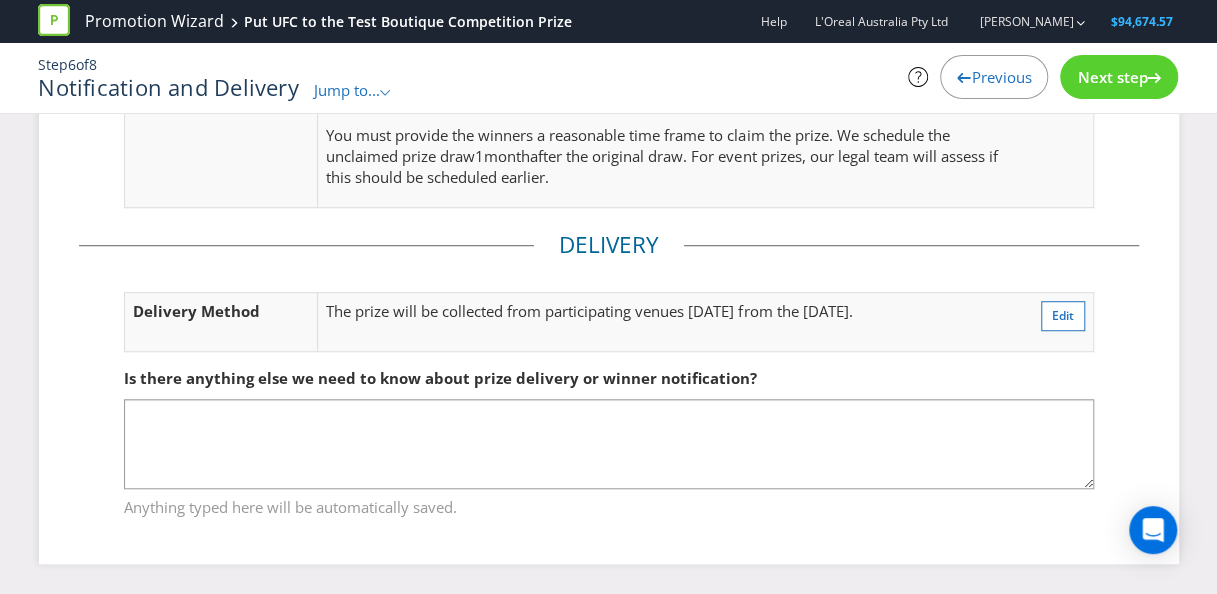 scroll, scrollTop: 568, scrollLeft: 0, axis: vertical 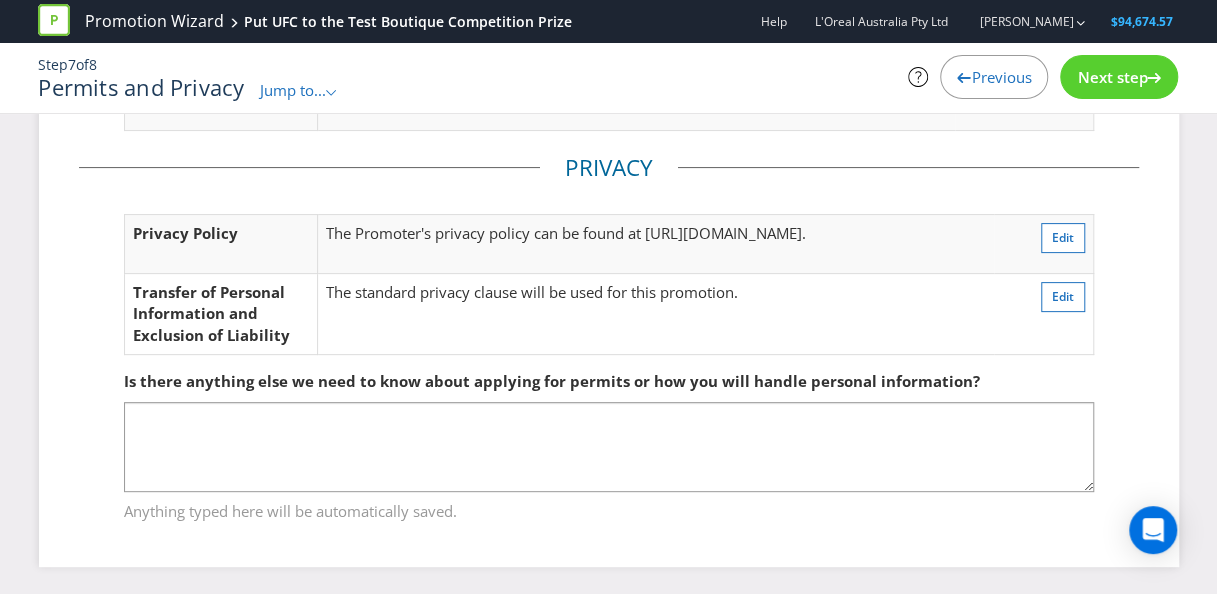 click on "Next step" at bounding box center (1112, 77) 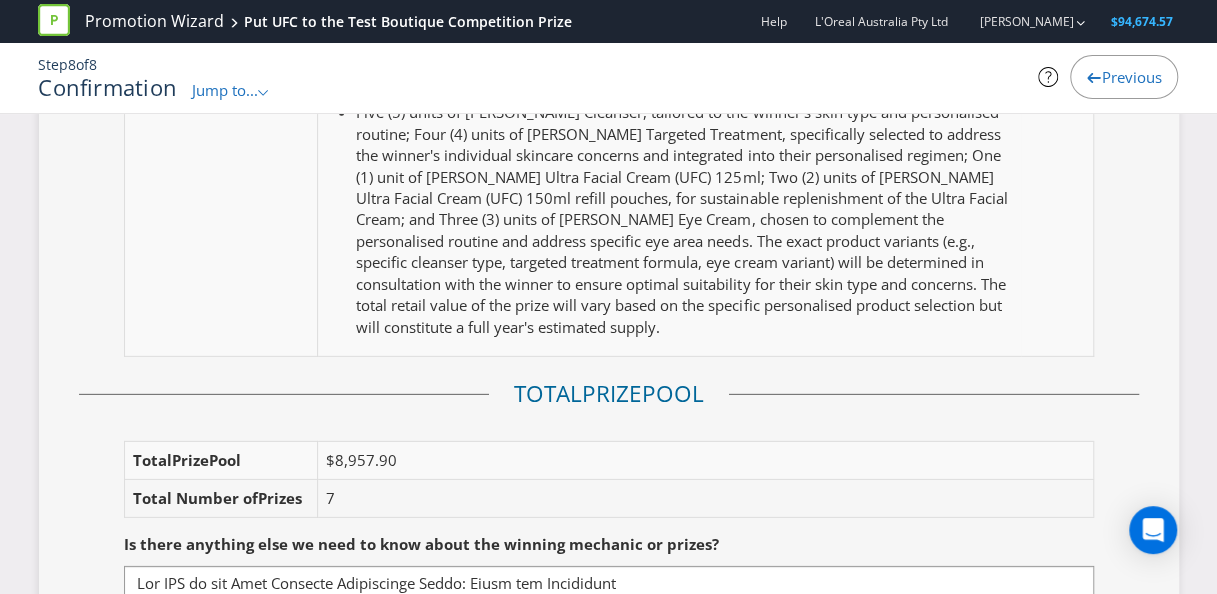 scroll, scrollTop: 2774, scrollLeft: 0, axis: vertical 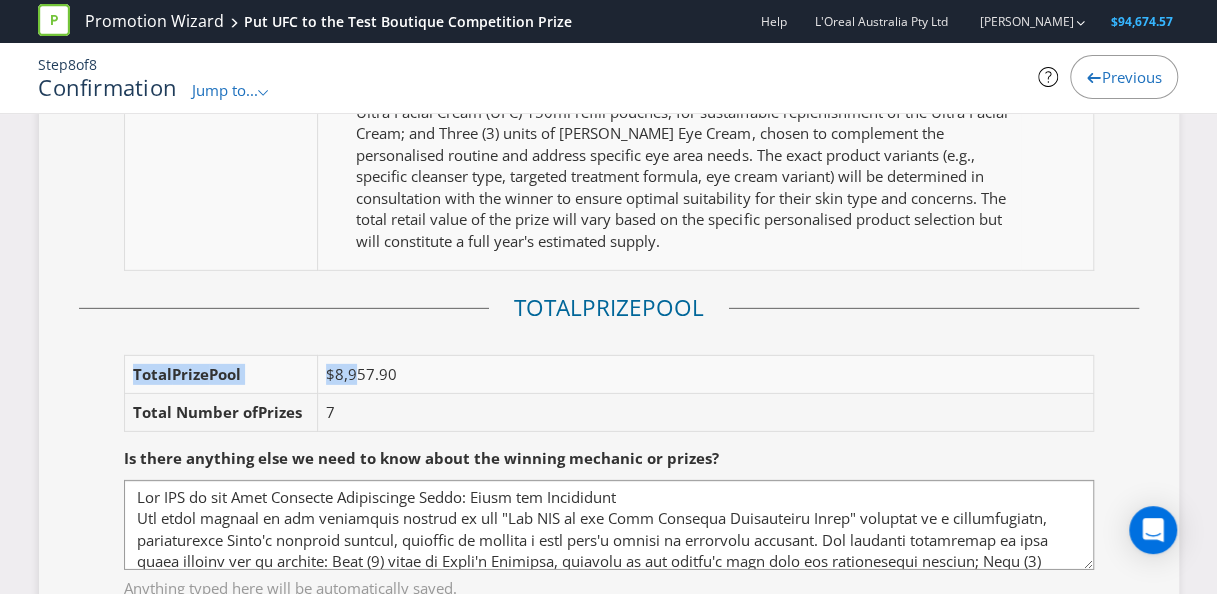 drag, startPoint x: 150, startPoint y: 298, endPoint x: 351, endPoint y: 318, distance: 201.99257 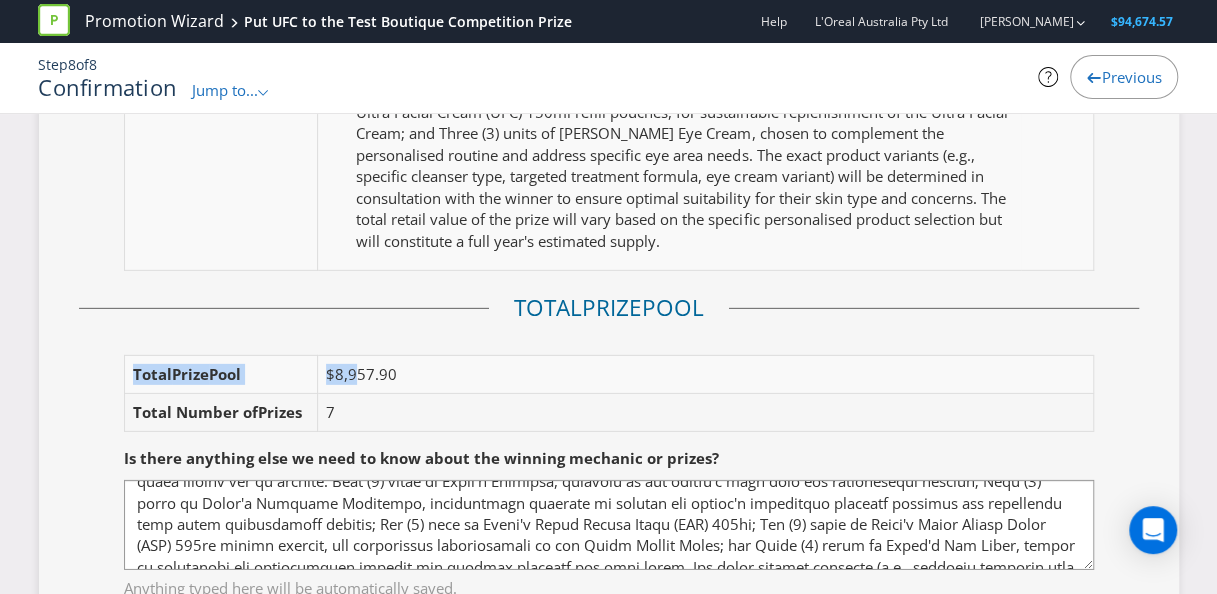 scroll, scrollTop: 0, scrollLeft: 0, axis: both 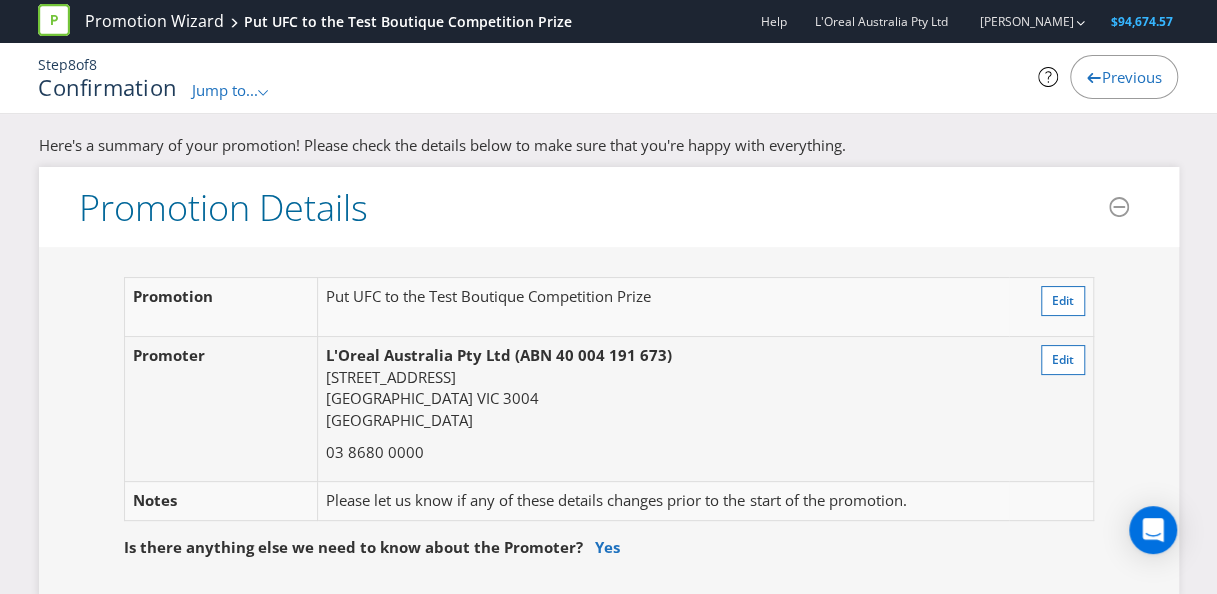 click on "Previous" at bounding box center (1131, 77) 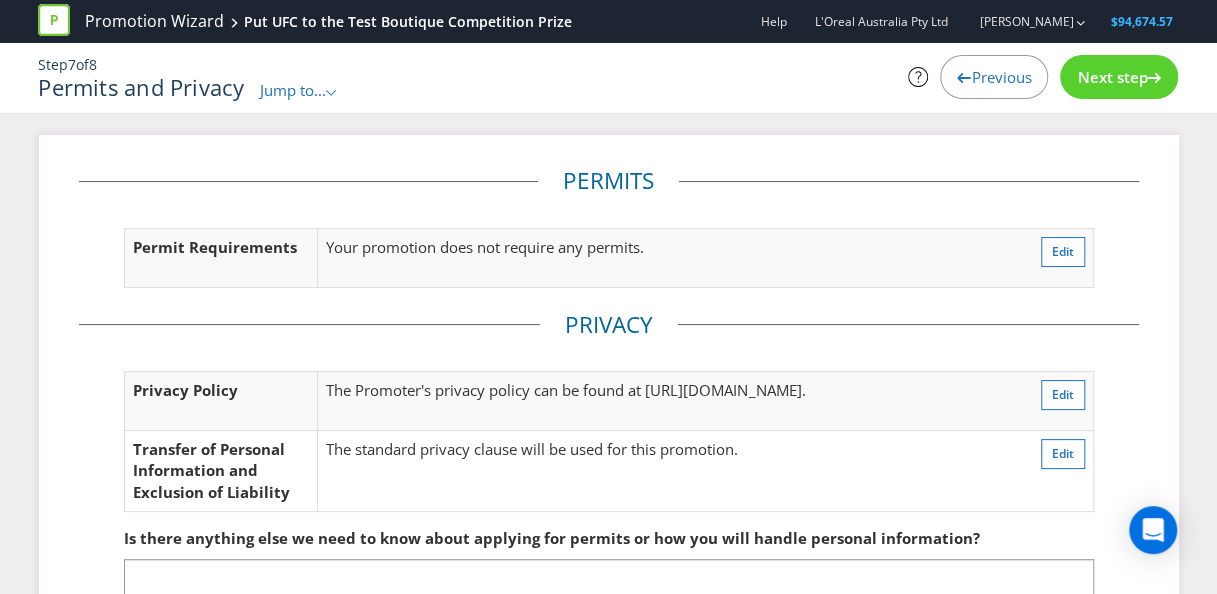 click on "Previous" at bounding box center [994, 77] 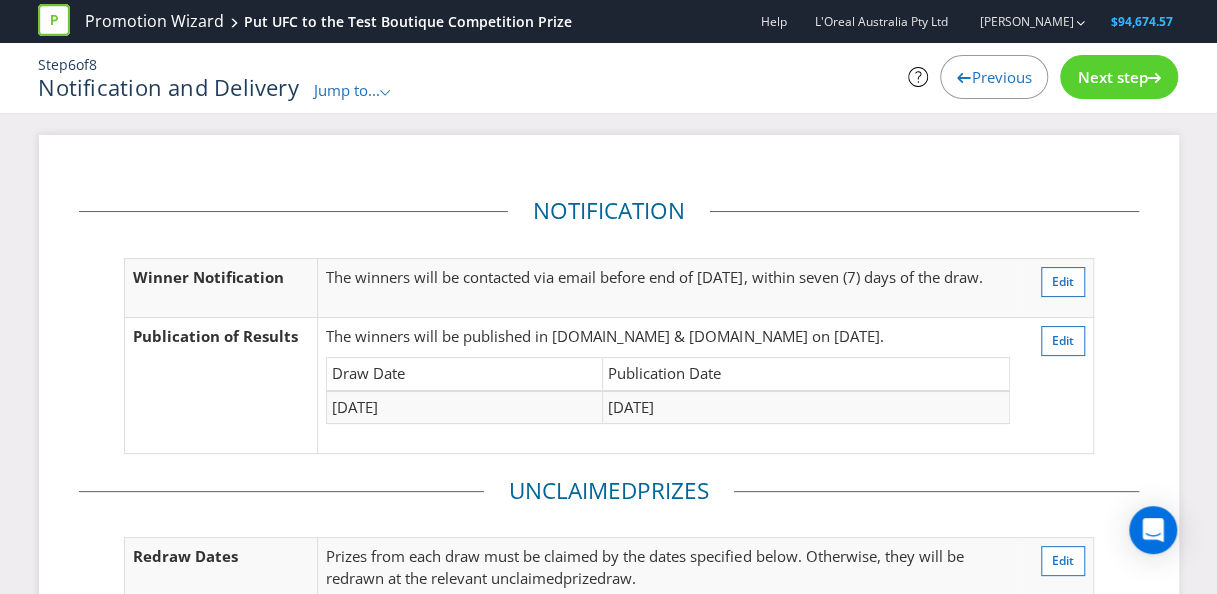 click on "Previous" at bounding box center (1001, 77) 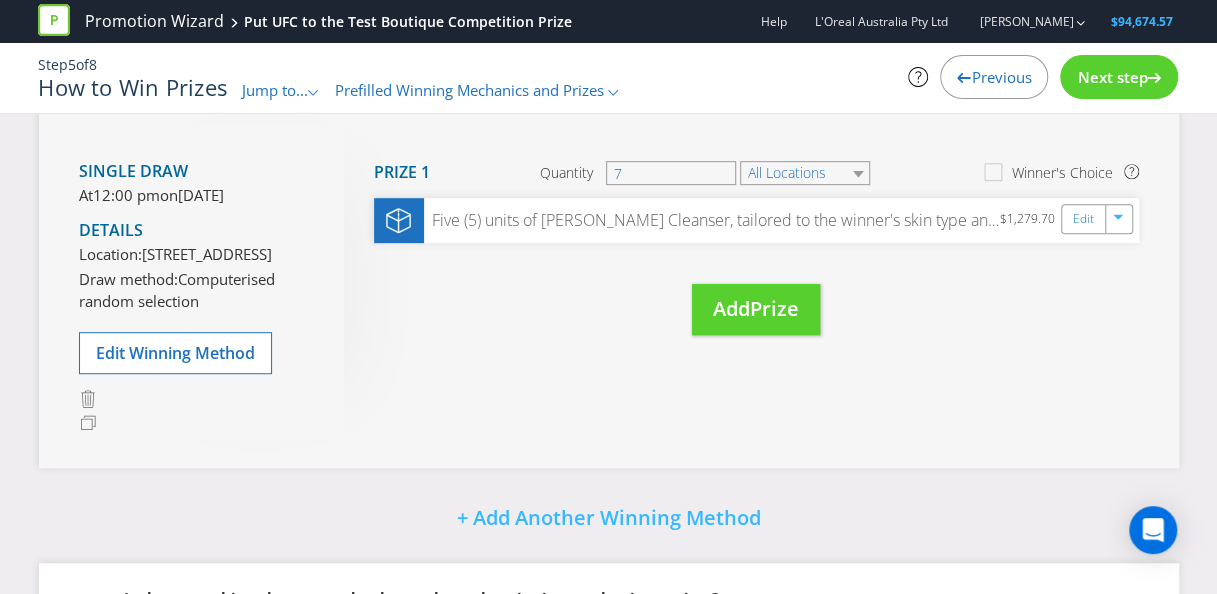 scroll, scrollTop: 300, scrollLeft: 0, axis: vertical 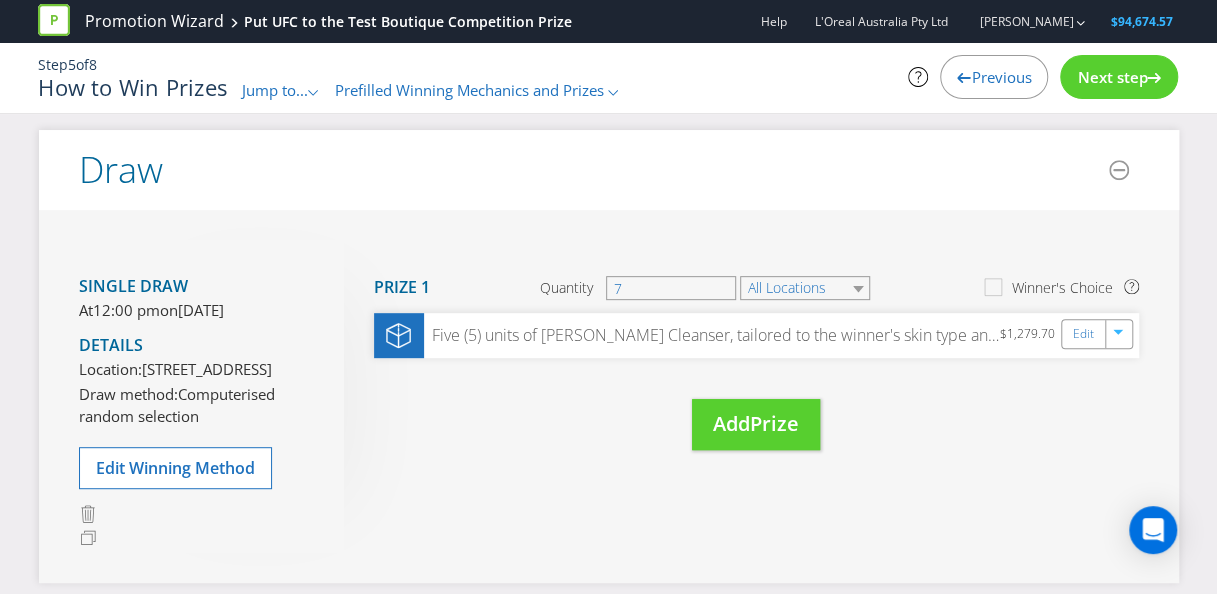 click on "Next step" at bounding box center (1112, 77) 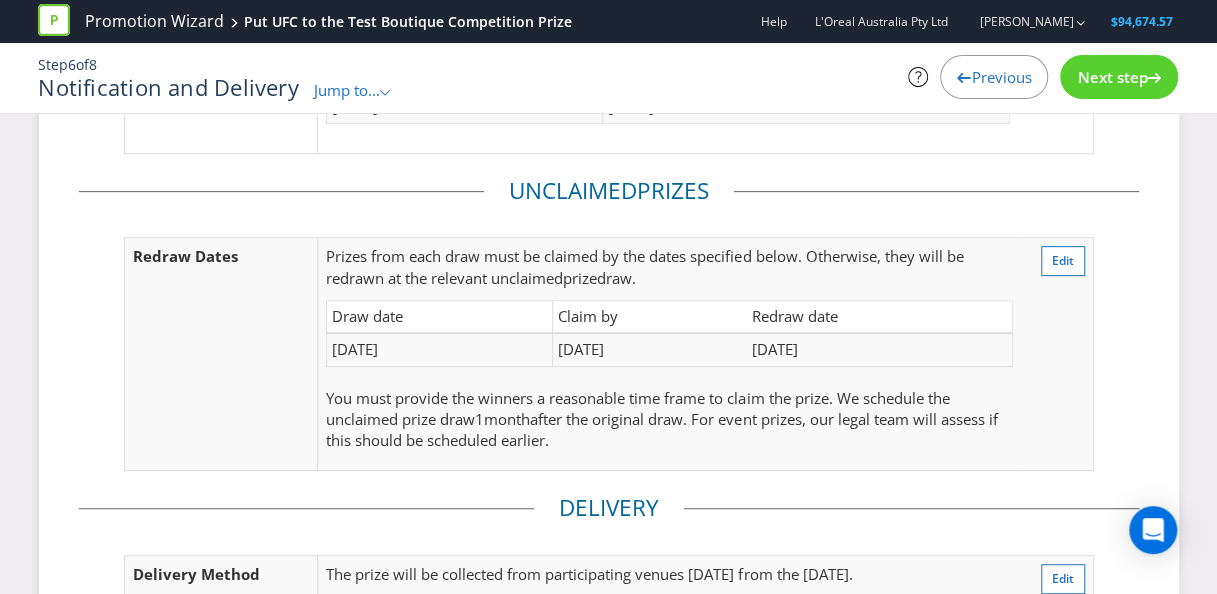click on "Next step" at bounding box center (1112, 77) 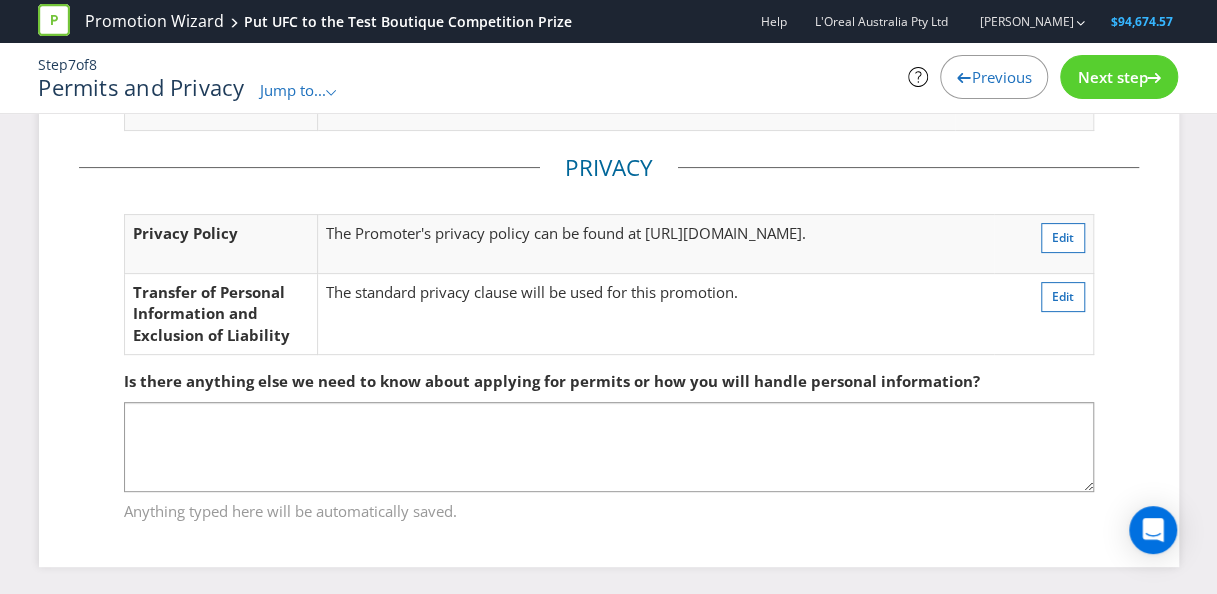 click on "Next step" at bounding box center [1112, 77] 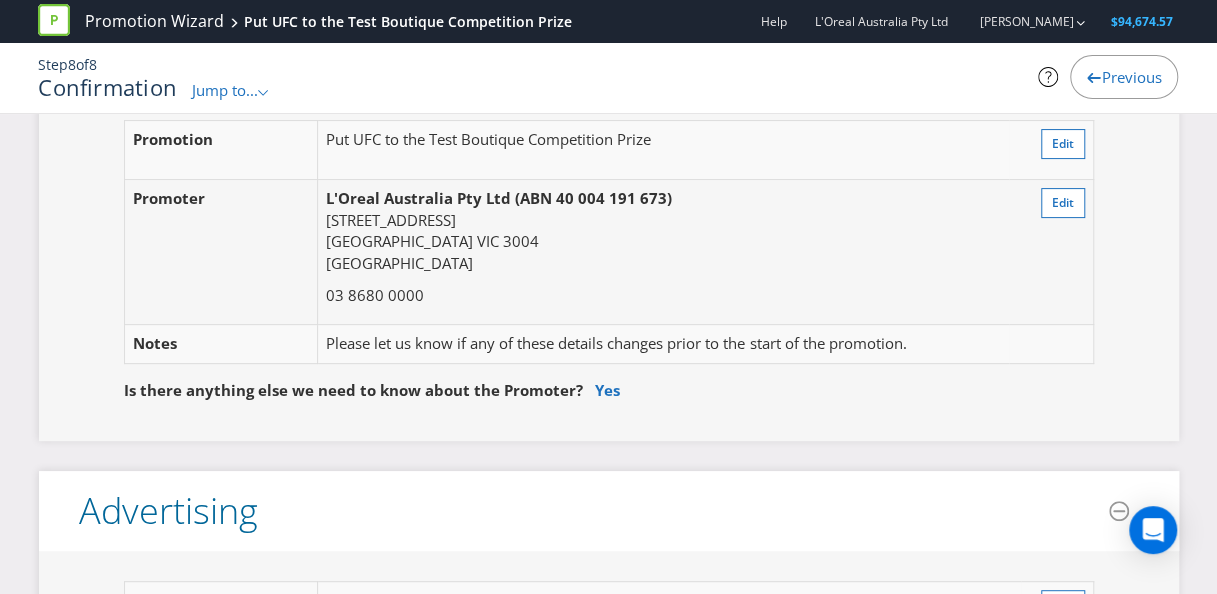 scroll, scrollTop: 300, scrollLeft: 0, axis: vertical 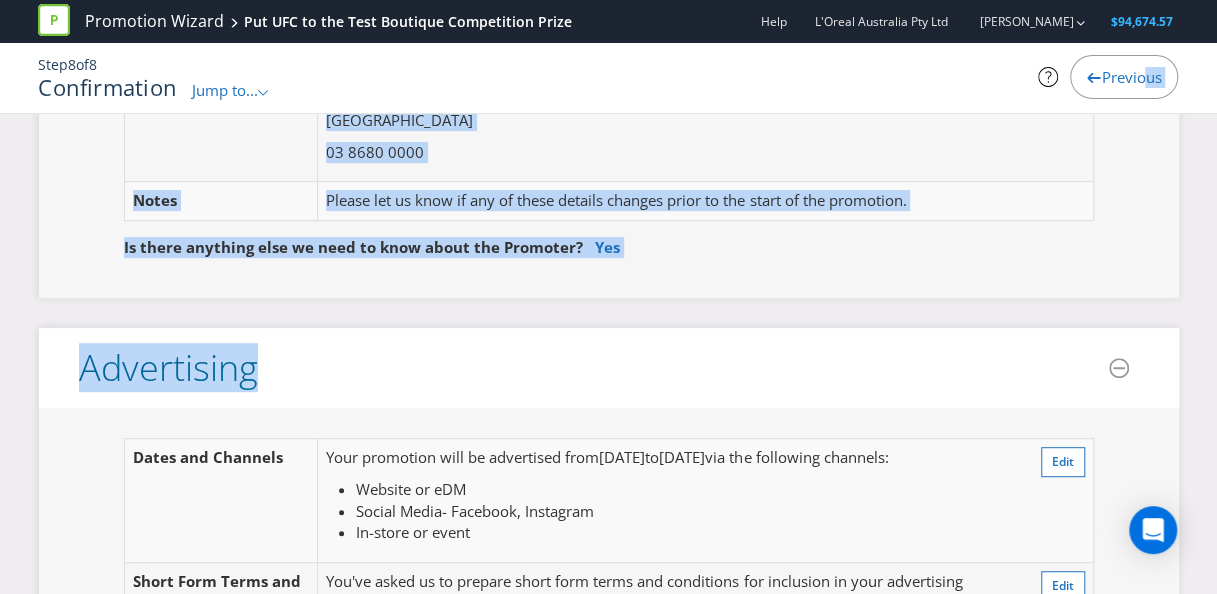 drag, startPoint x: 1136, startPoint y: 82, endPoint x: 729, endPoint y: 386, distance: 508.00098 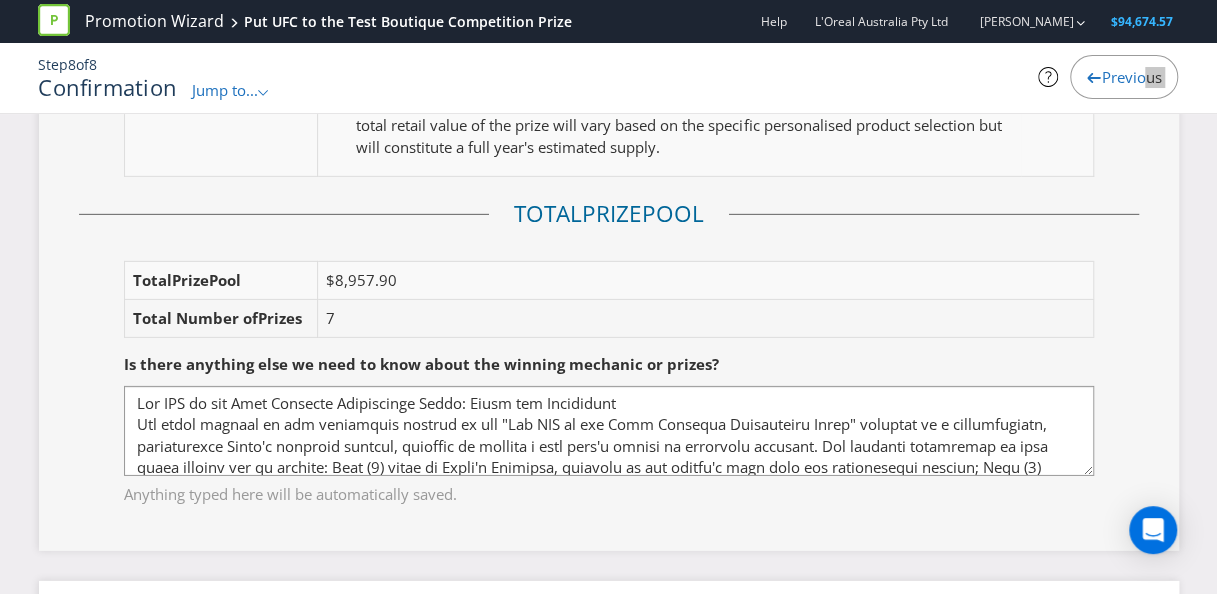 scroll, scrollTop: 2900, scrollLeft: 0, axis: vertical 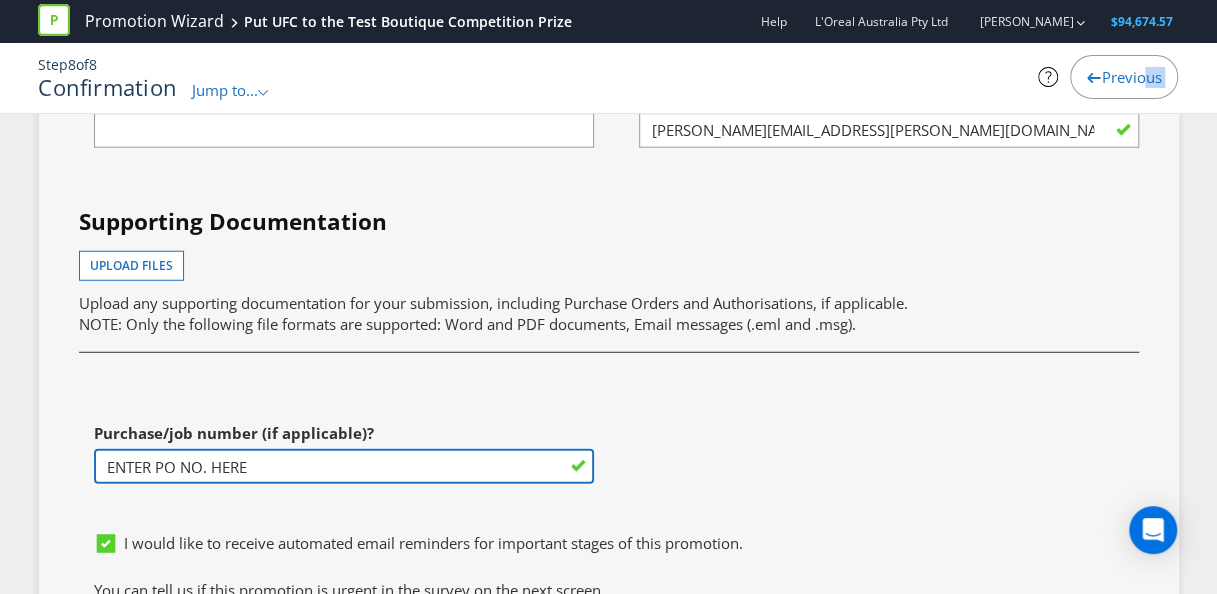click on "ENTER PO NO. HERE" at bounding box center (344, 466) 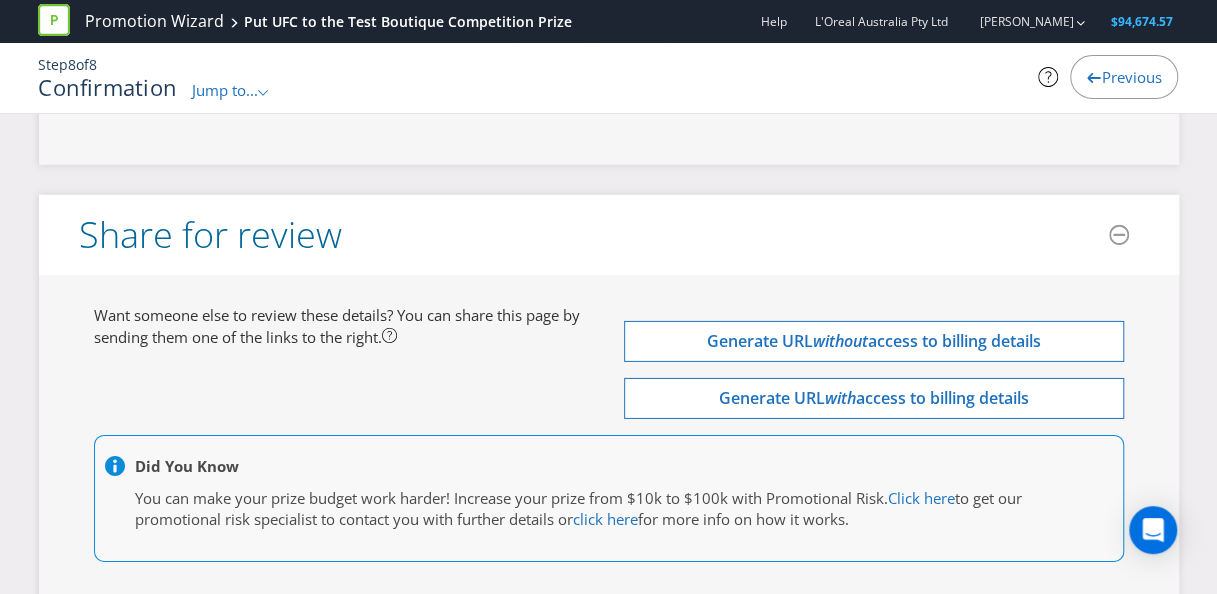 scroll, scrollTop: 6608, scrollLeft: 0, axis: vertical 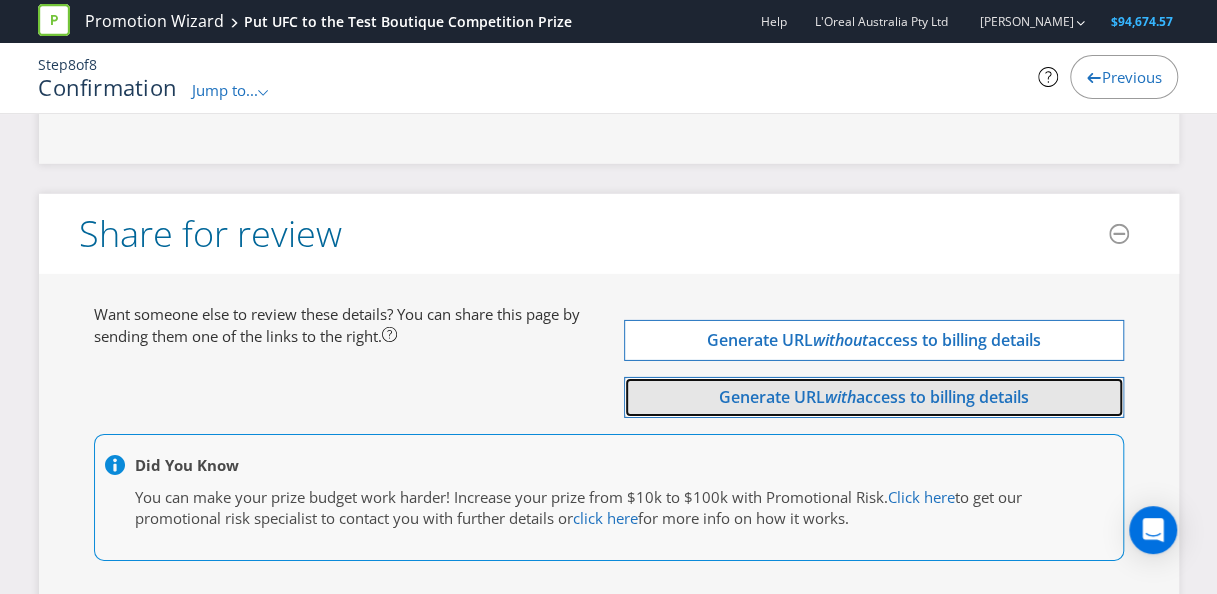 click on "access to billing details" at bounding box center (942, 397) 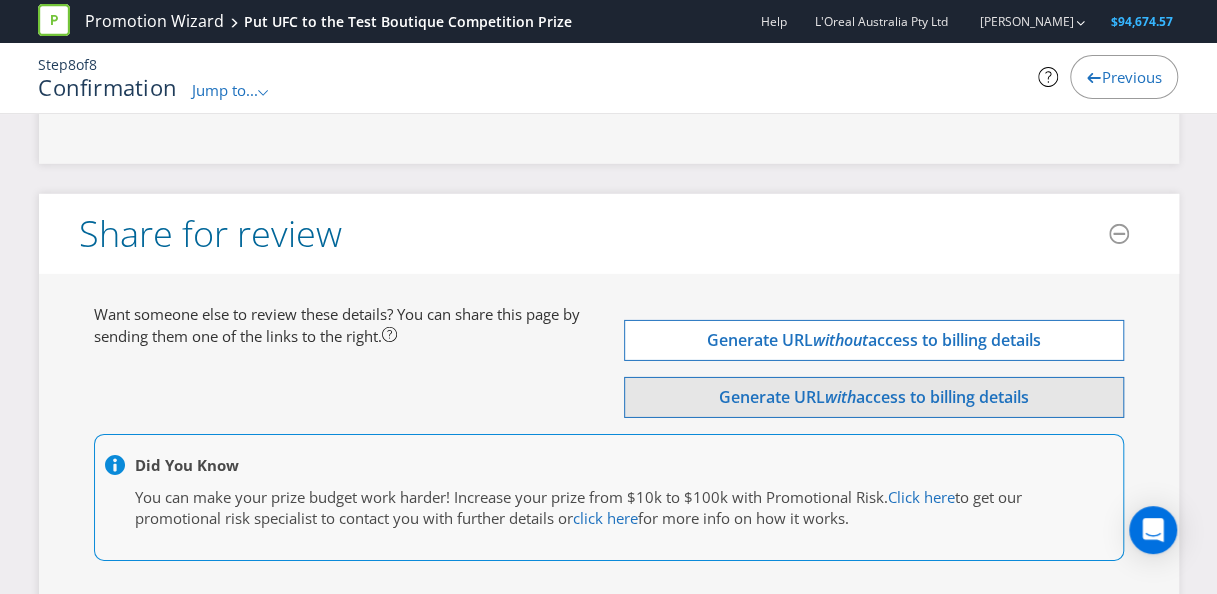 scroll, scrollTop: 6608, scrollLeft: 0, axis: vertical 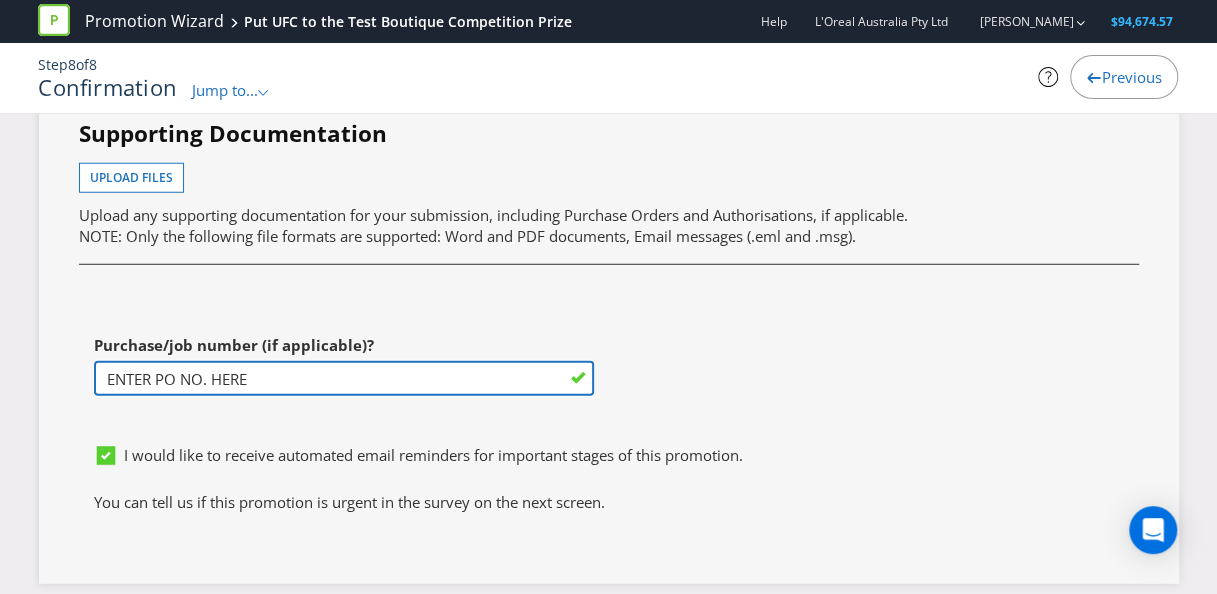 click on "ENTER PO NO. HERE" at bounding box center (344, 378) 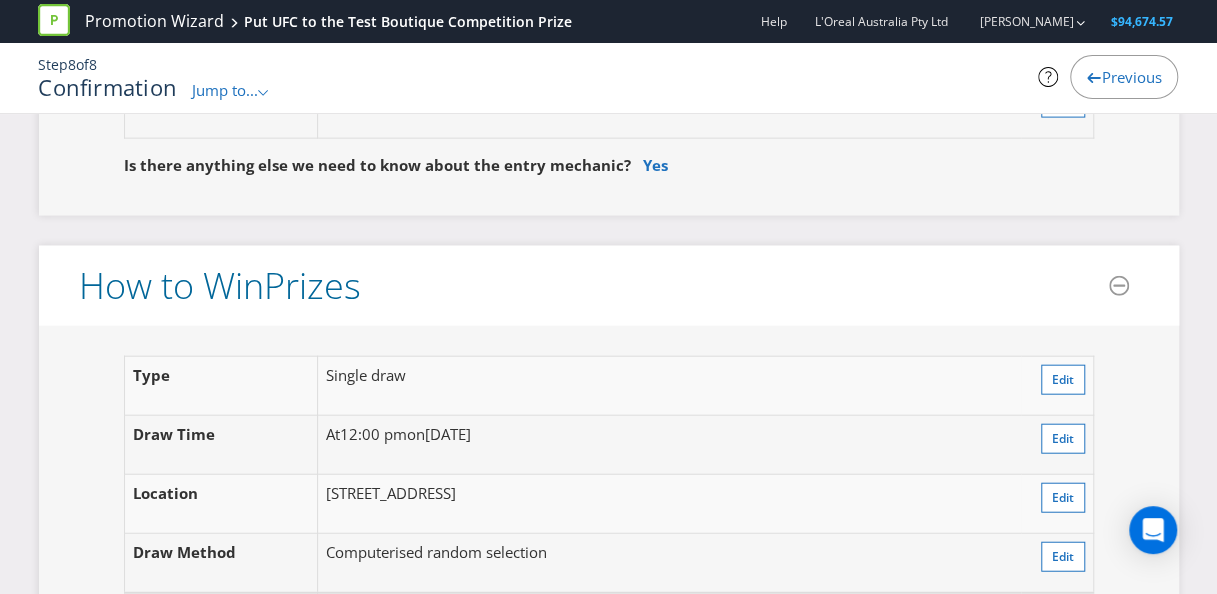 scroll, scrollTop: 2200, scrollLeft: 0, axis: vertical 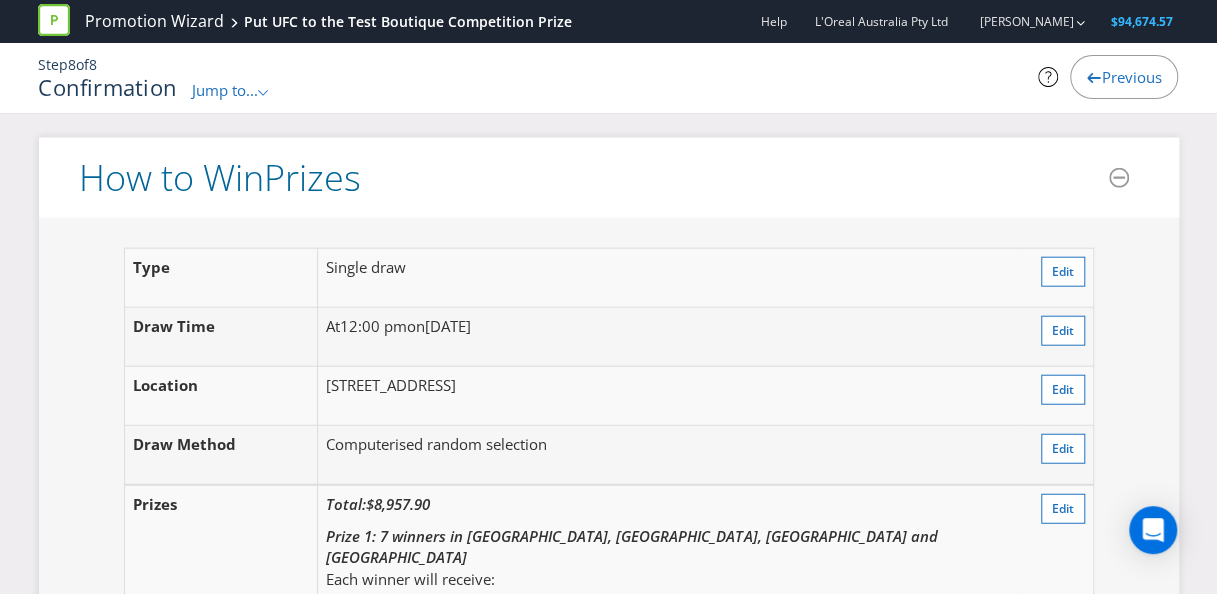 click on "$94,674.57" at bounding box center (1141, 21) 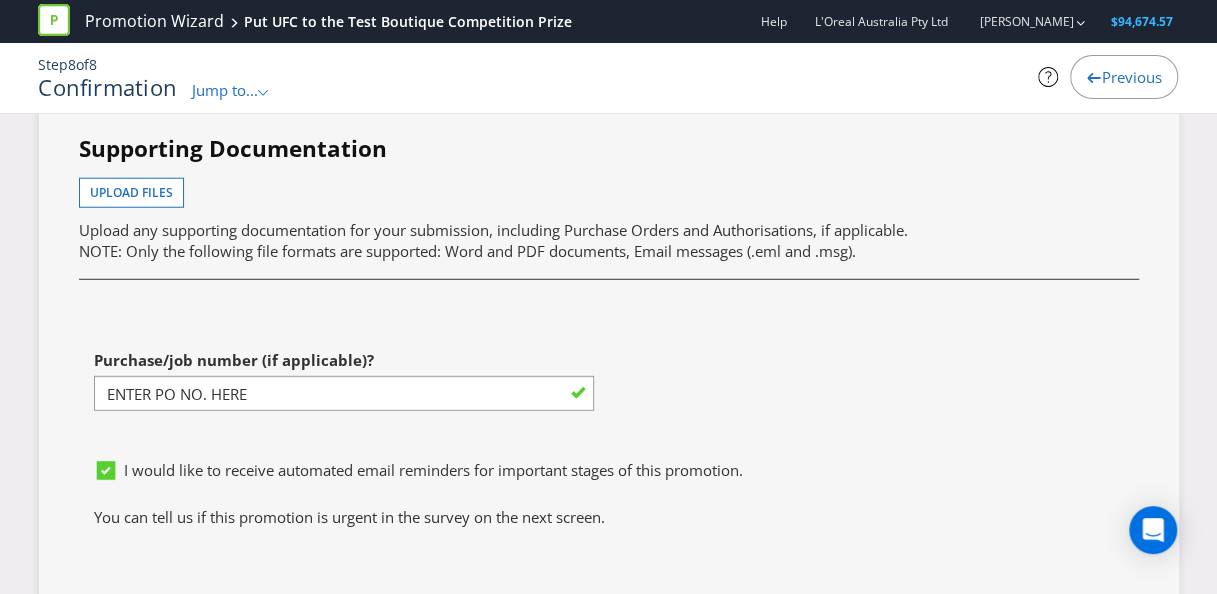scroll, scrollTop: 6200, scrollLeft: 0, axis: vertical 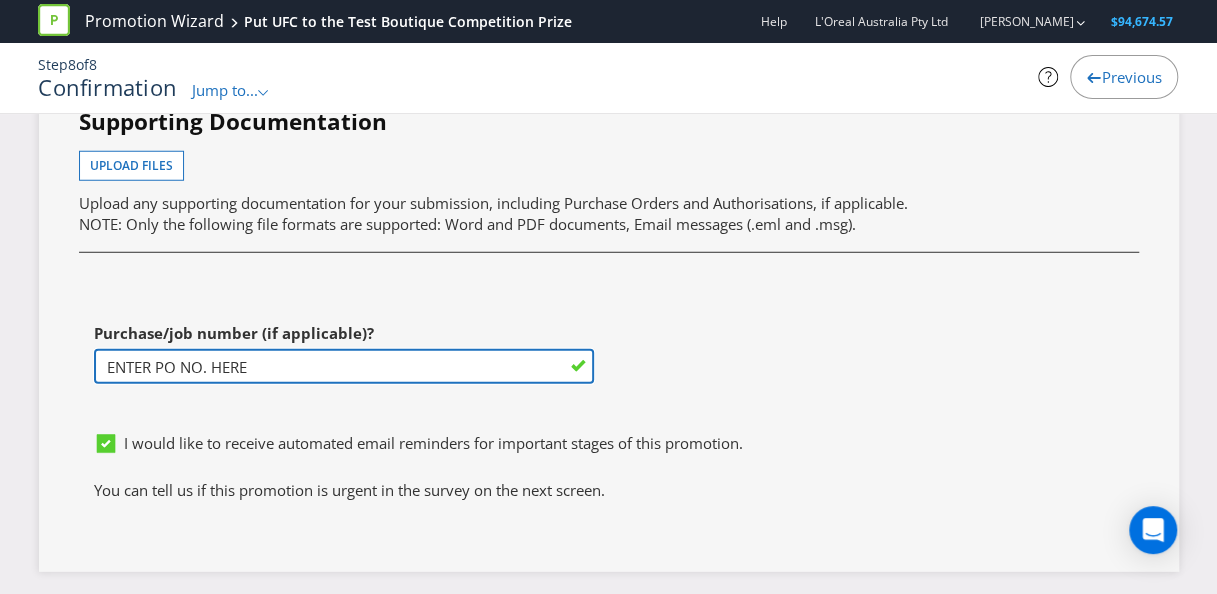 click on "ENTER PO NO. HERE" at bounding box center [344, 366] 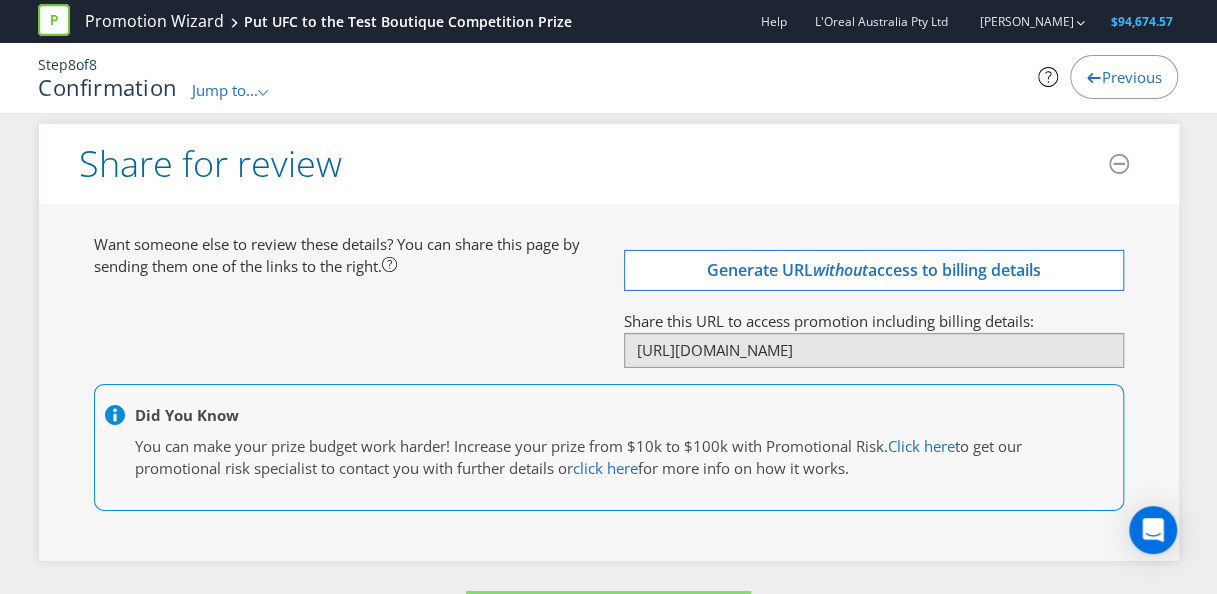 scroll, scrollTop: 6688, scrollLeft: 0, axis: vertical 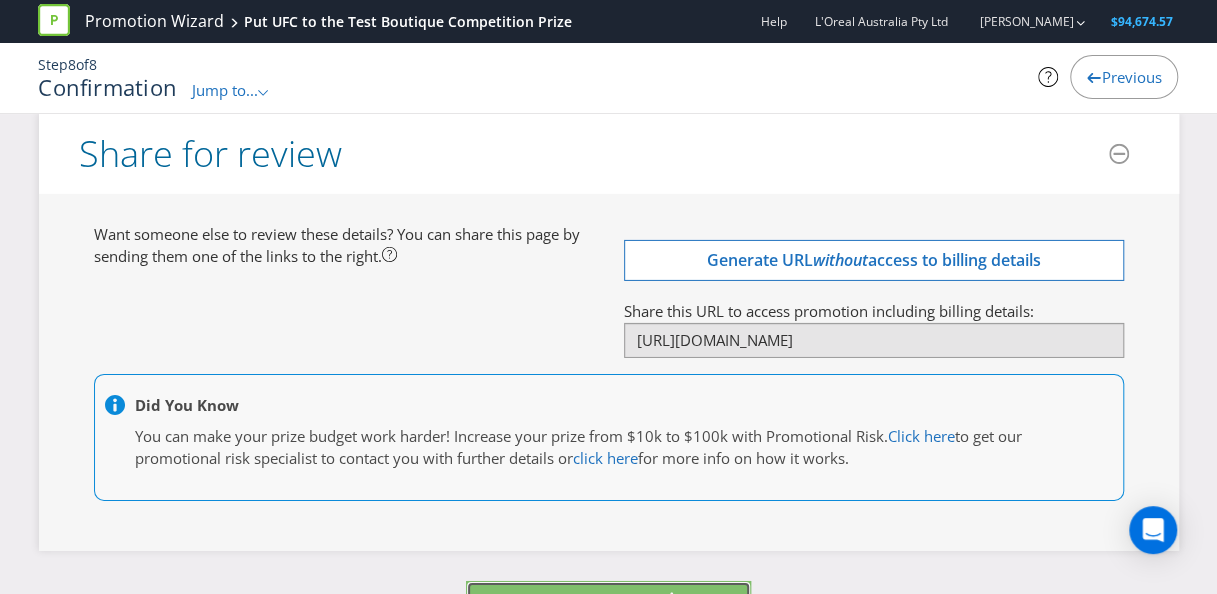 click on "Process Promotion" at bounding box center (608, 602) 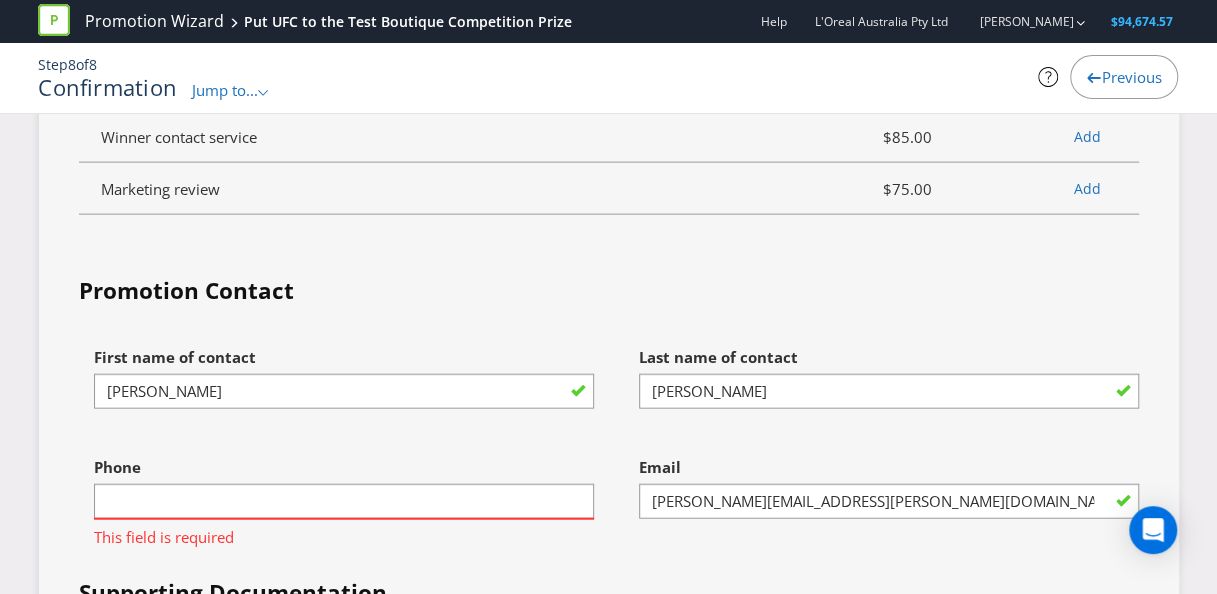 scroll, scrollTop: 5727, scrollLeft: 0, axis: vertical 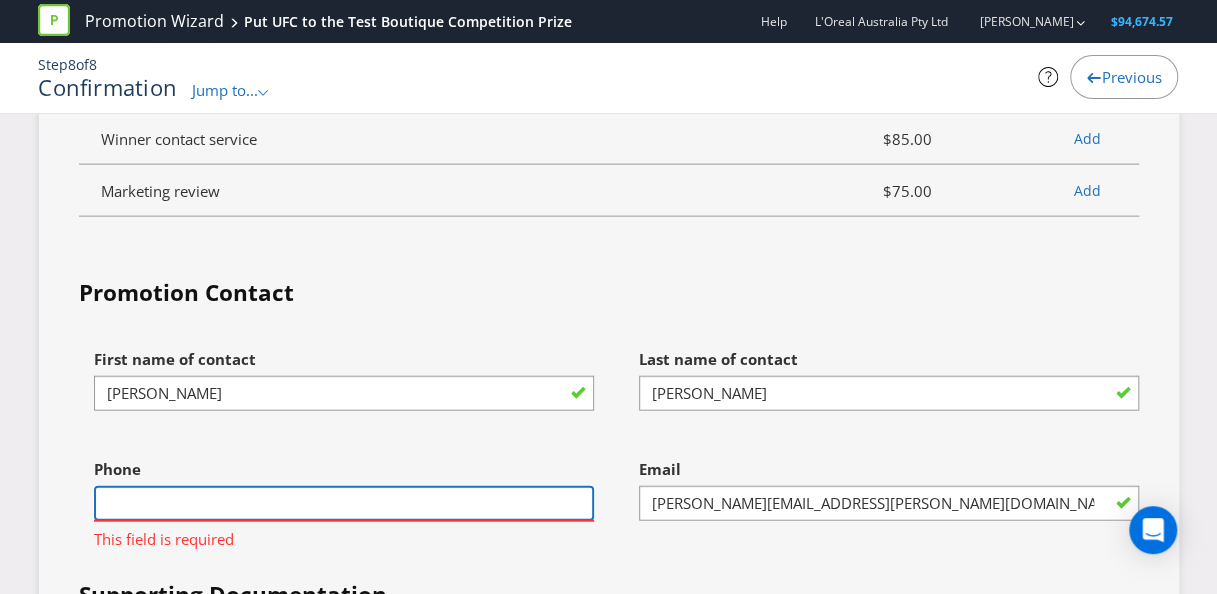 click at bounding box center [344, 503] 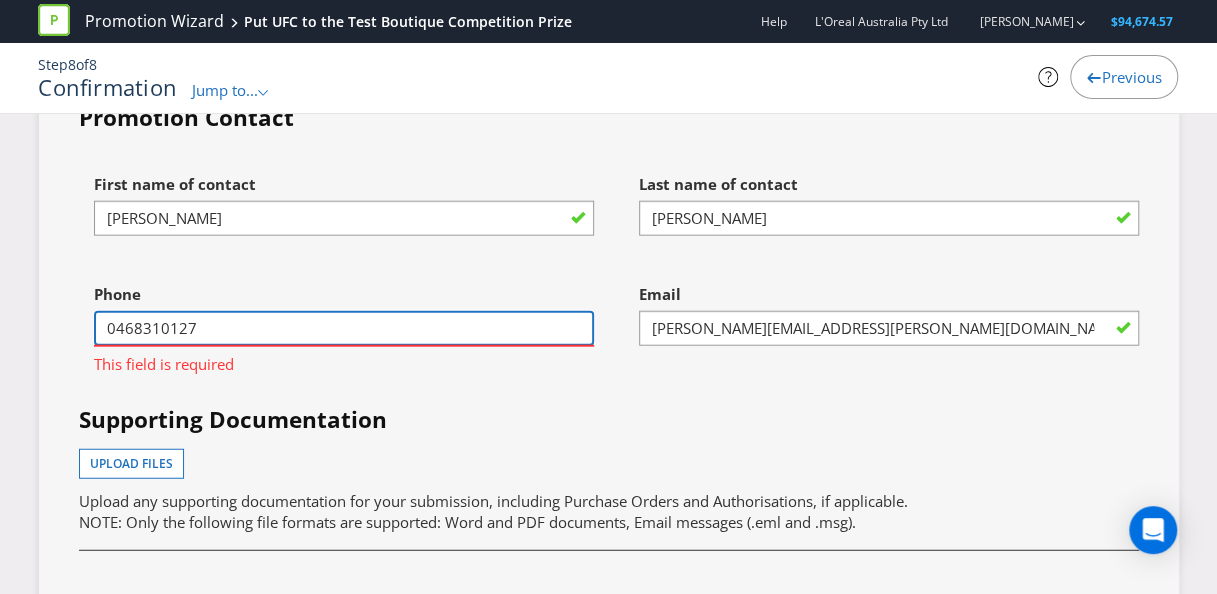 scroll, scrollTop: 5888, scrollLeft: 0, axis: vertical 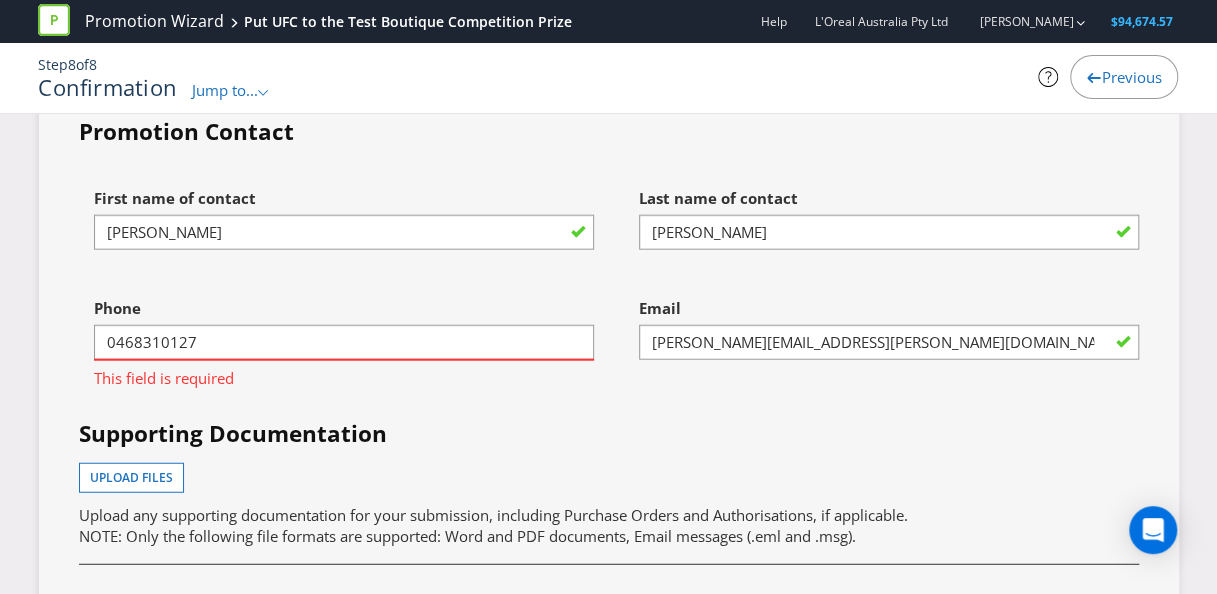 click on "Phone   0468310127 This field is required" at bounding box center [336, 343] 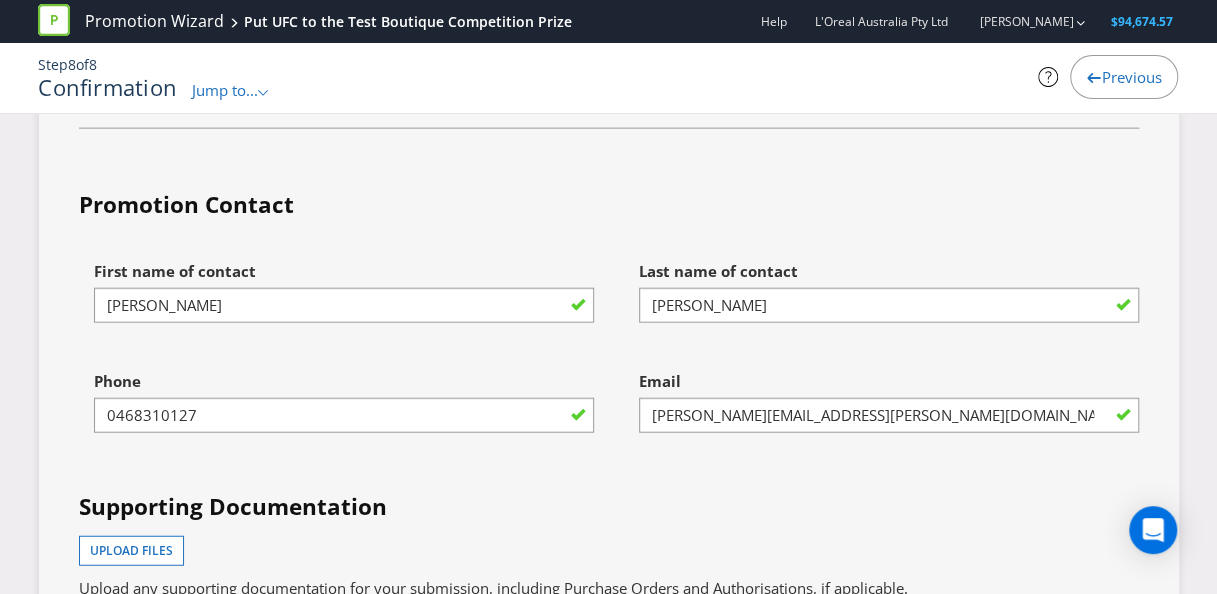 scroll, scrollTop: 5588, scrollLeft: 0, axis: vertical 